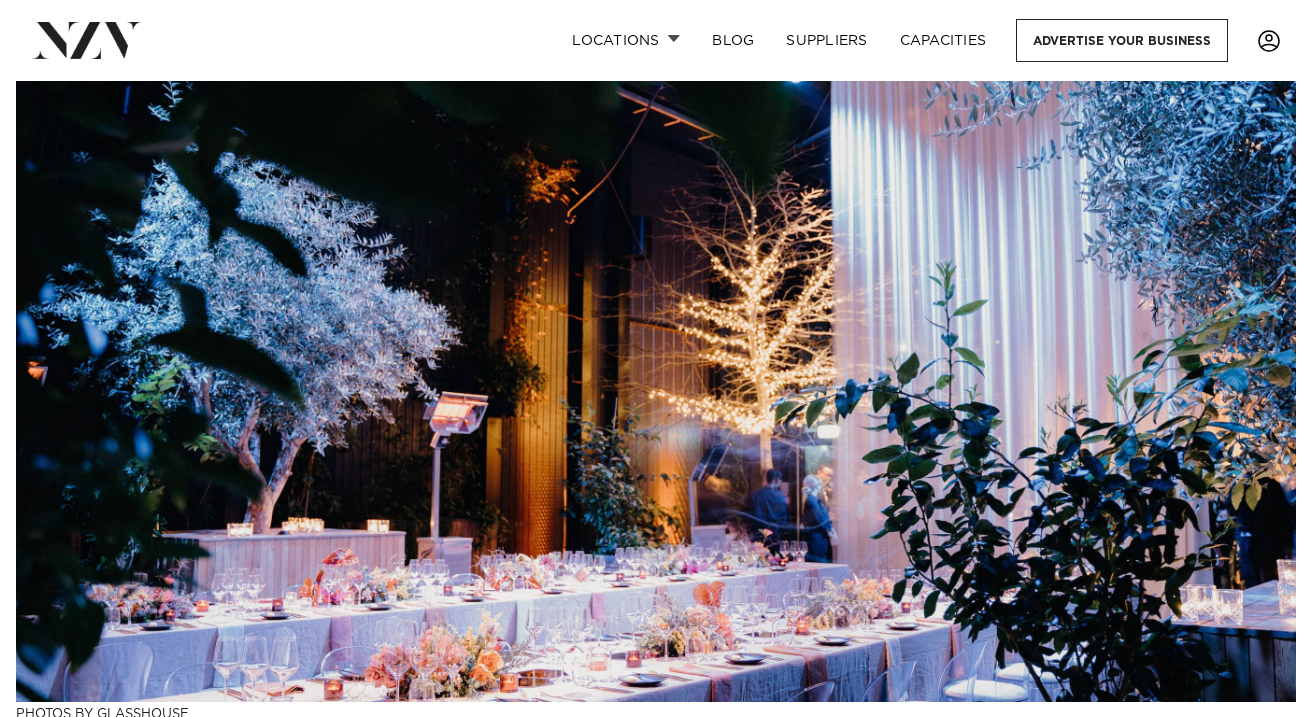 scroll, scrollTop: 0, scrollLeft: 0, axis: both 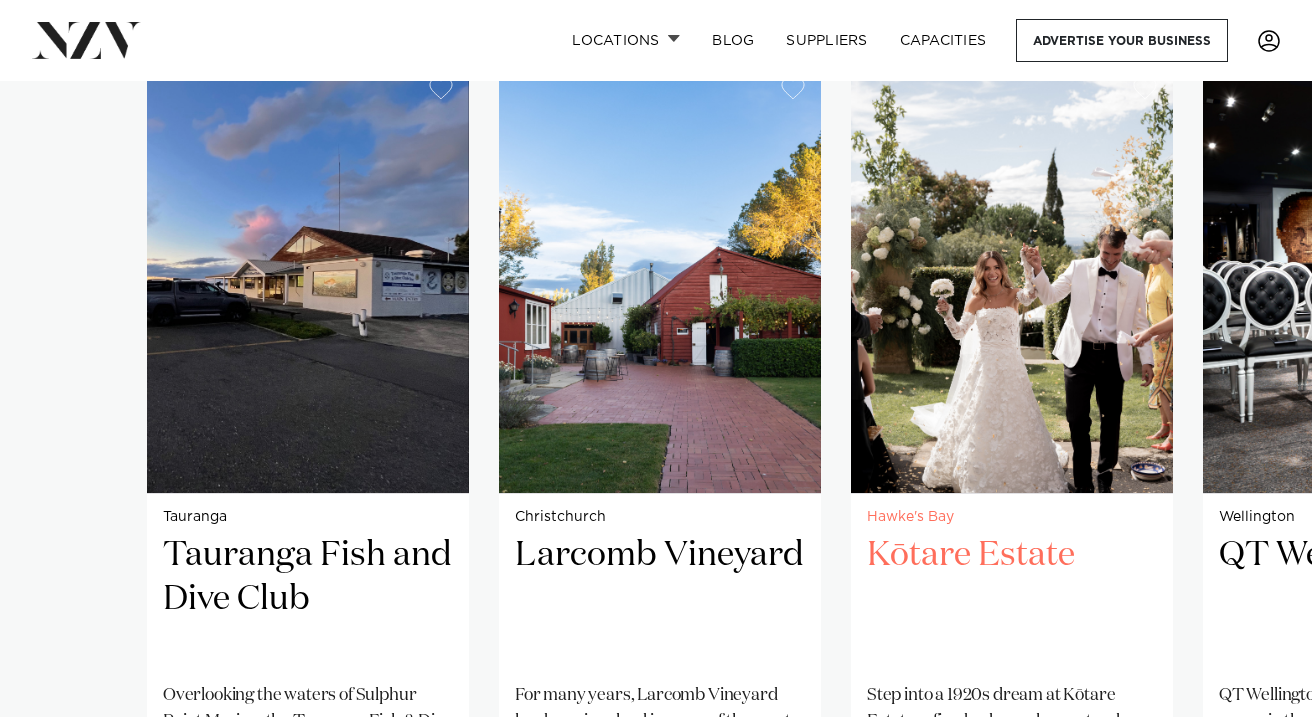 click on "Kōtare Estate" at bounding box center [1012, 600] 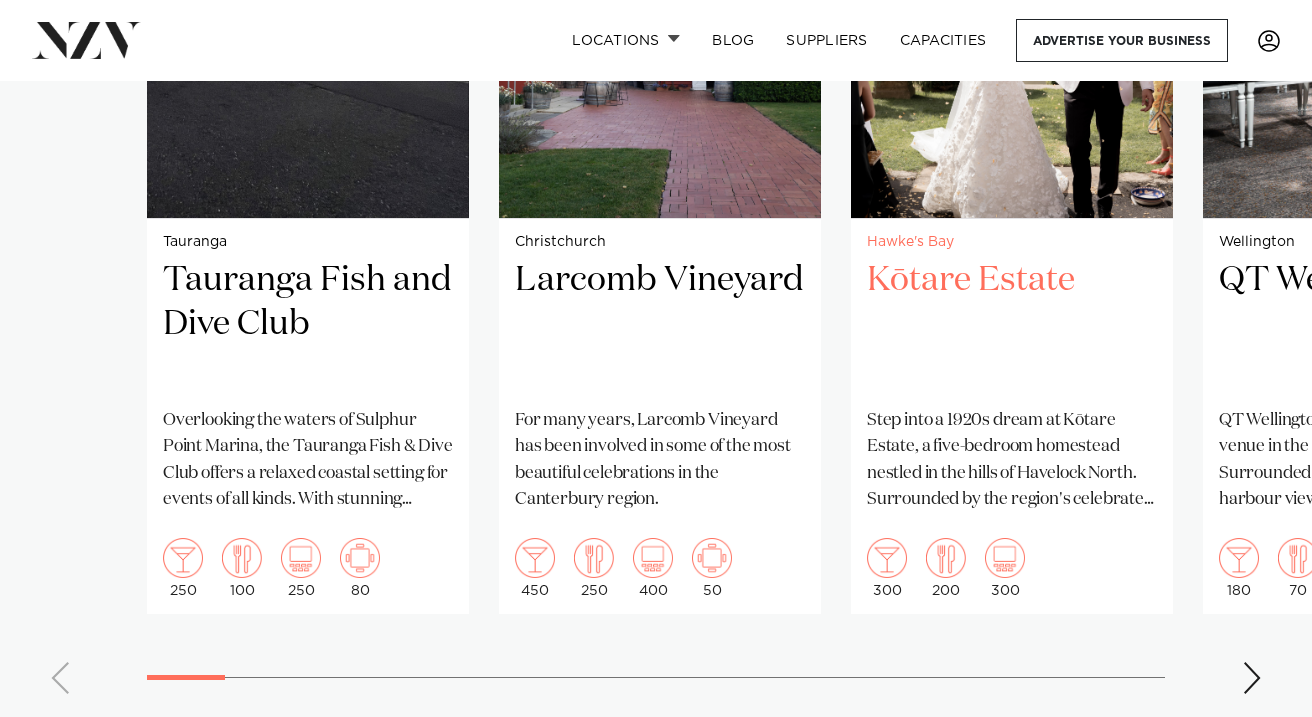 scroll, scrollTop: 1792, scrollLeft: 0, axis: vertical 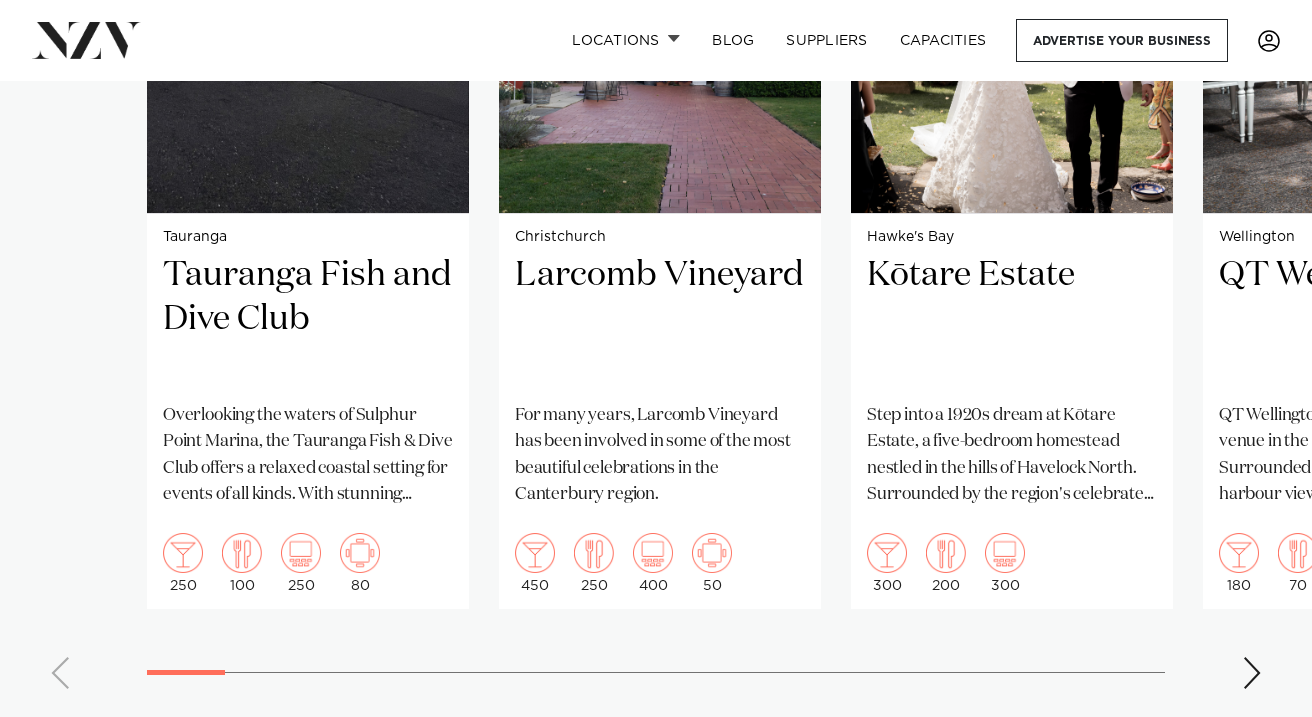 click at bounding box center [1252, 673] 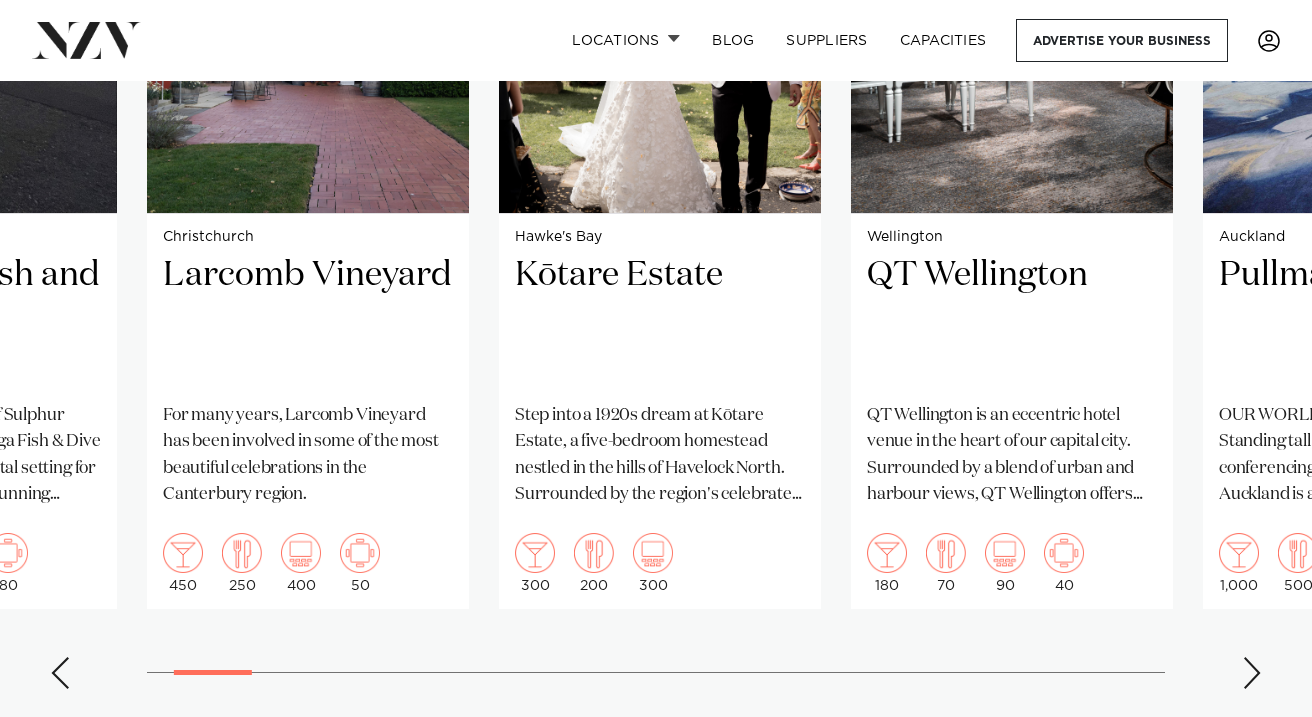 click at bounding box center (1252, 673) 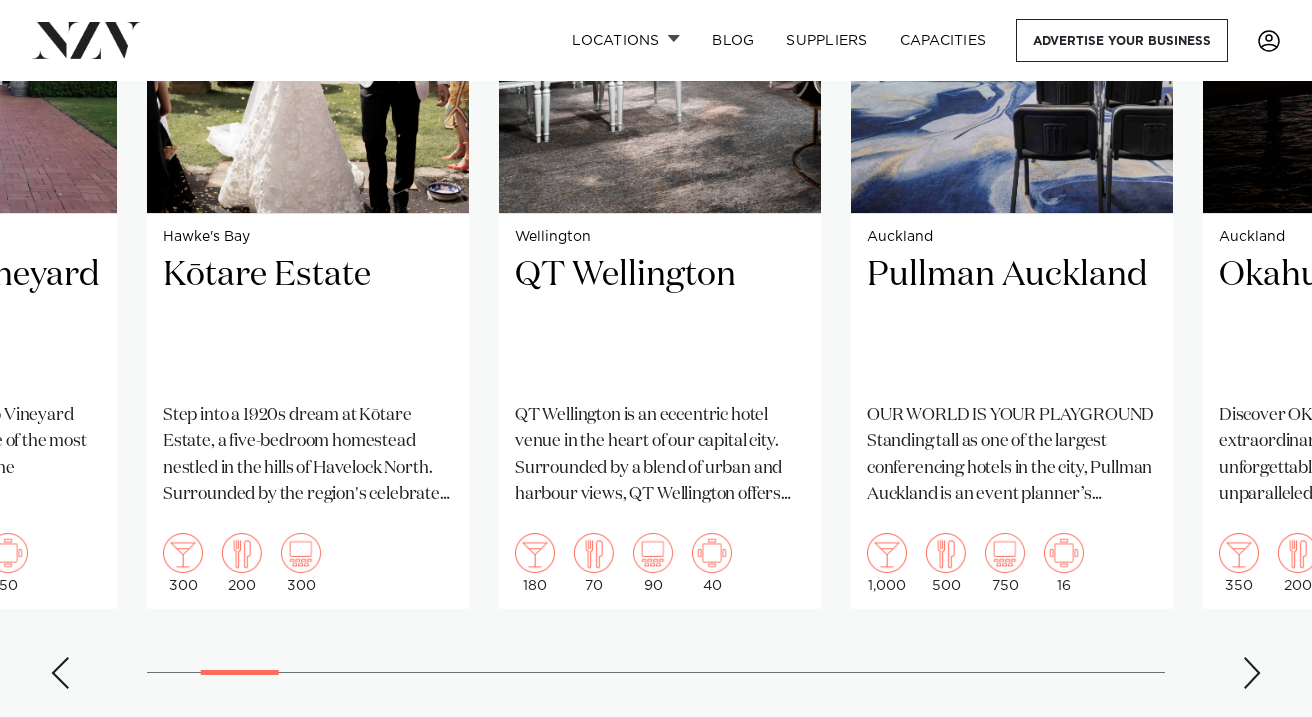 click at bounding box center [1252, 673] 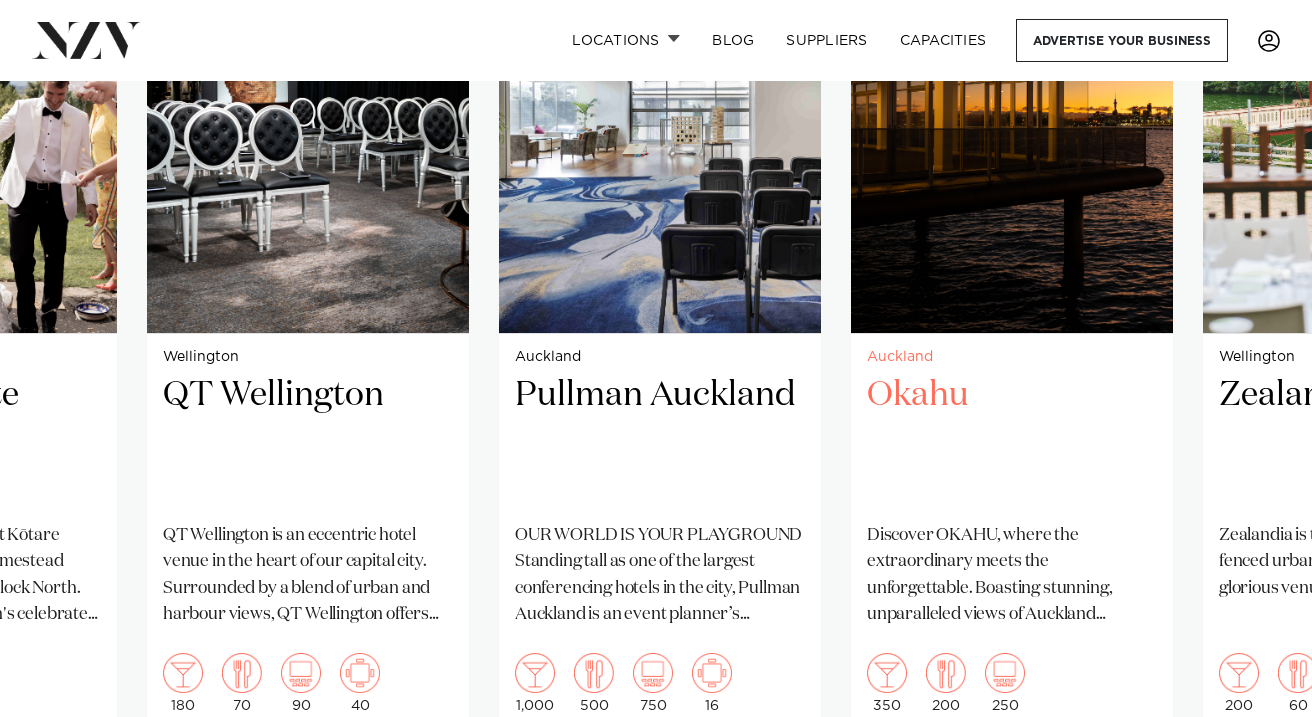 scroll, scrollTop: 1734, scrollLeft: 0, axis: vertical 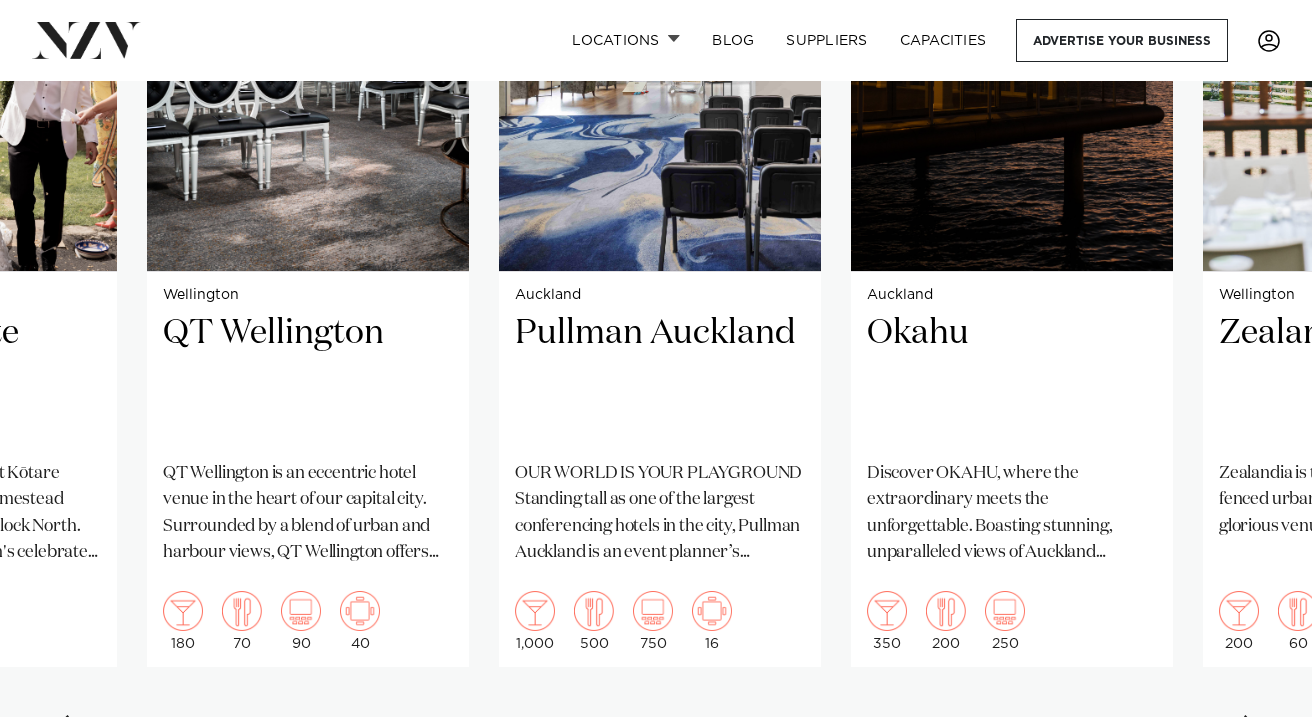 click at bounding box center [1252, 731] 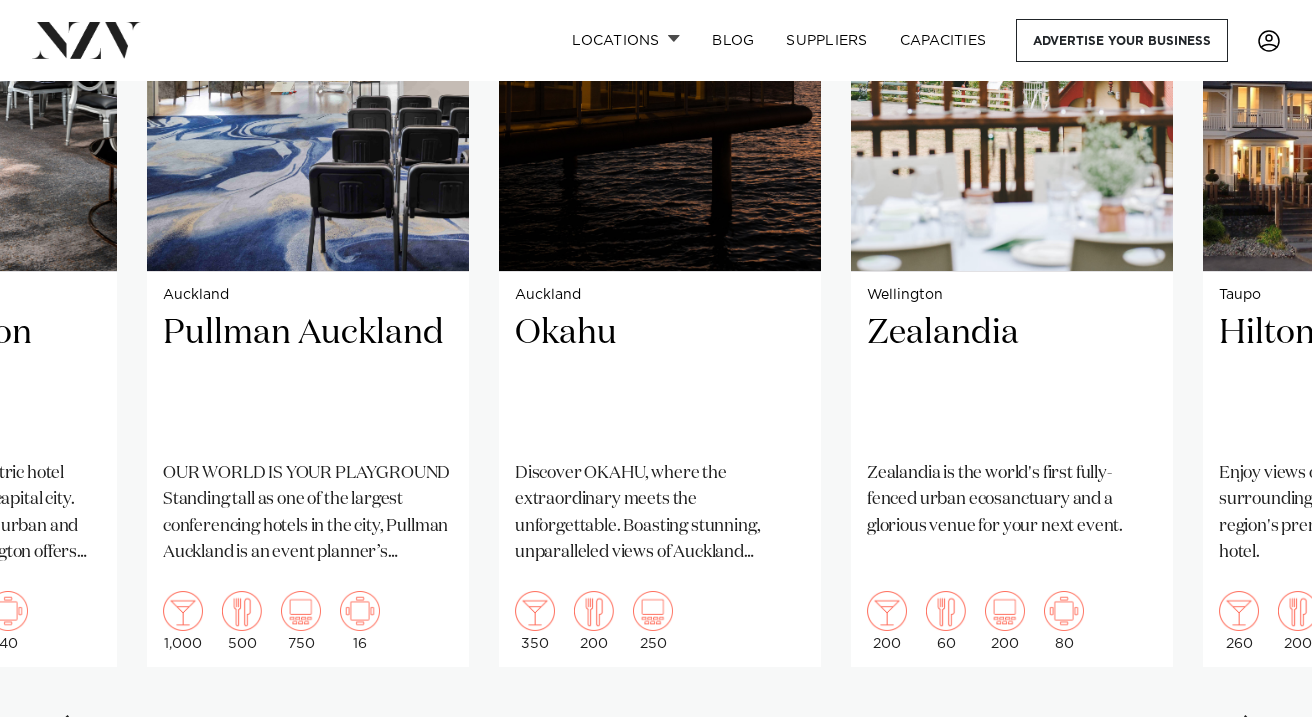 click at bounding box center (1252, 731) 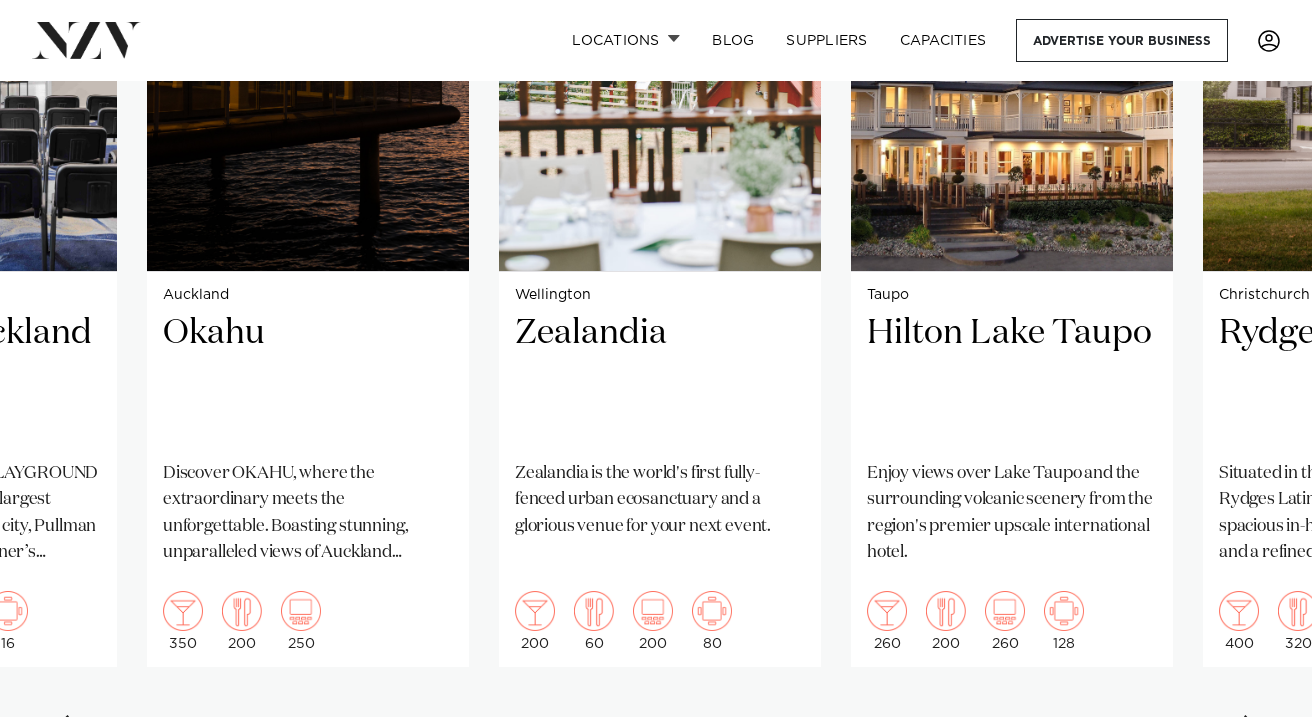 click at bounding box center [1252, 731] 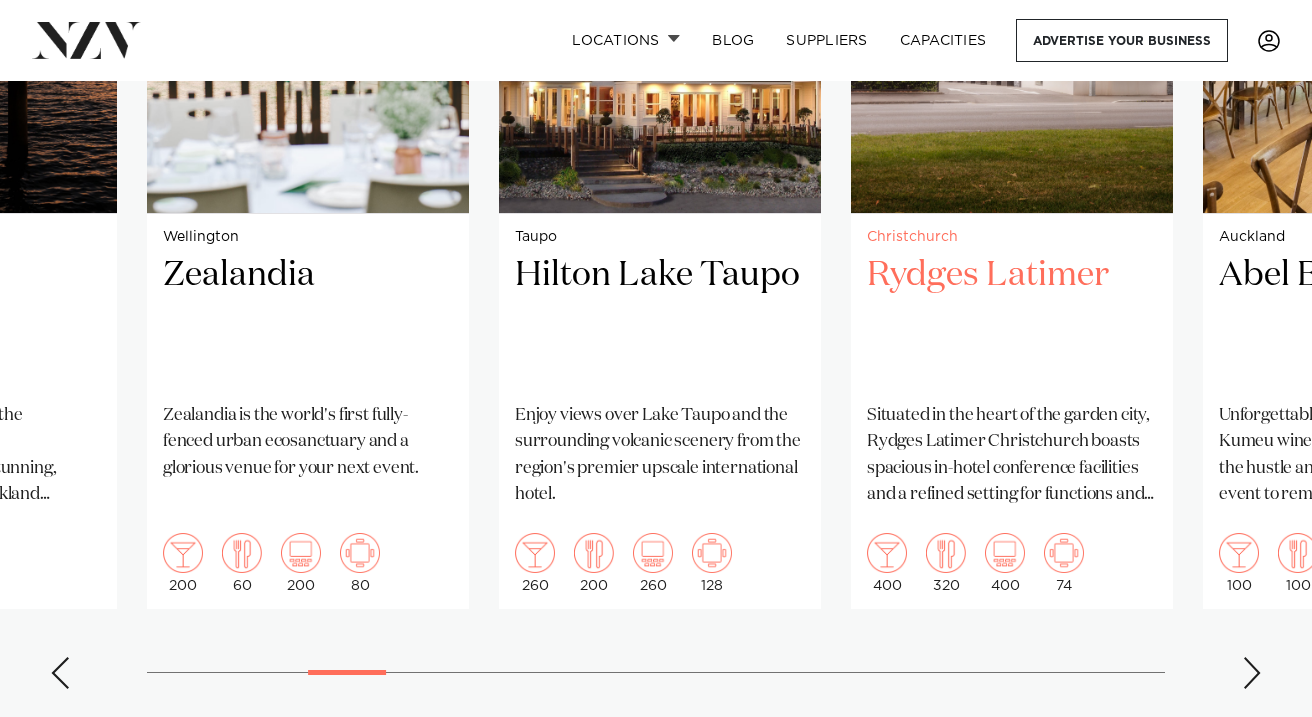 scroll, scrollTop: 1825, scrollLeft: 0, axis: vertical 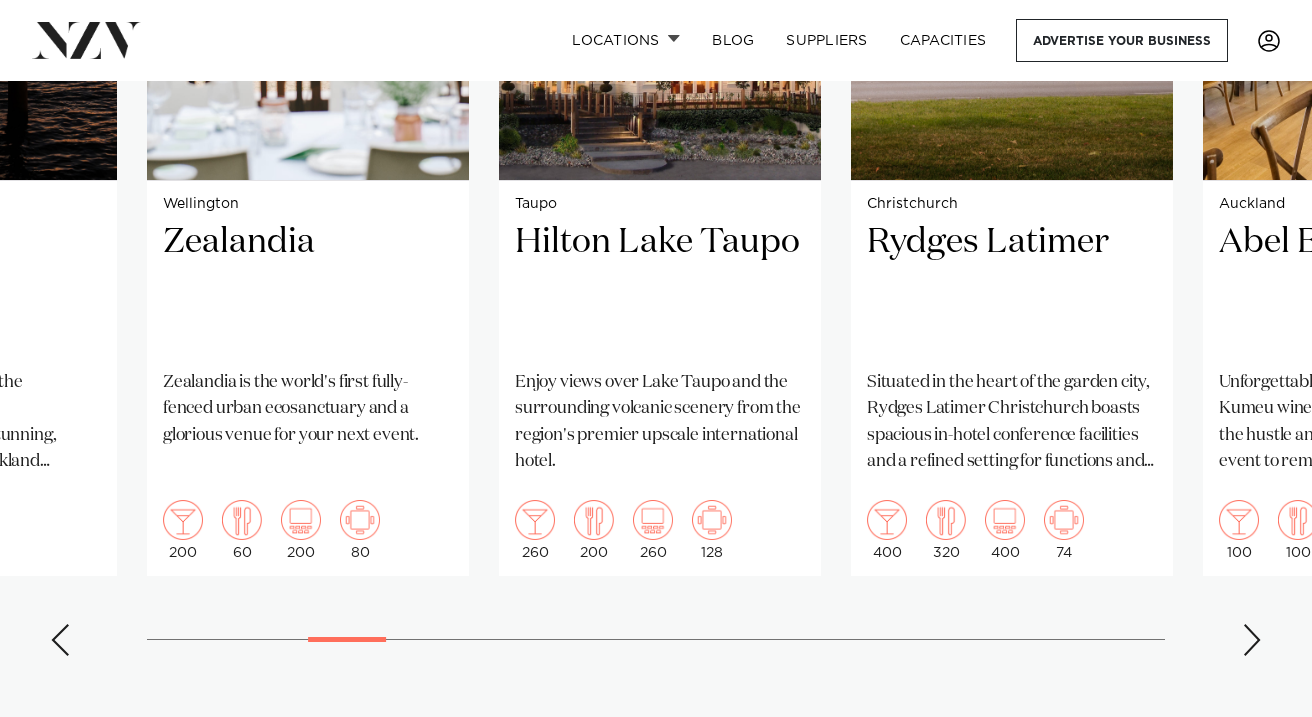 click at bounding box center [1252, 640] 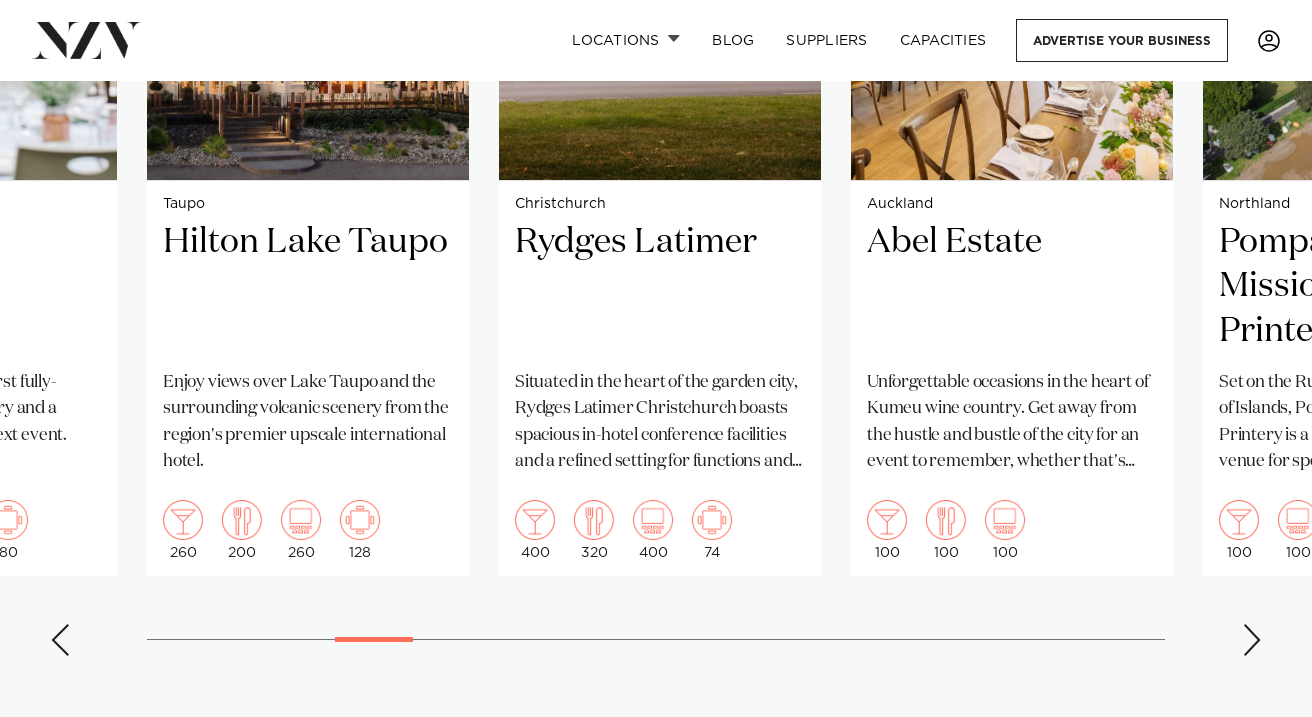 click at bounding box center (1252, 640) 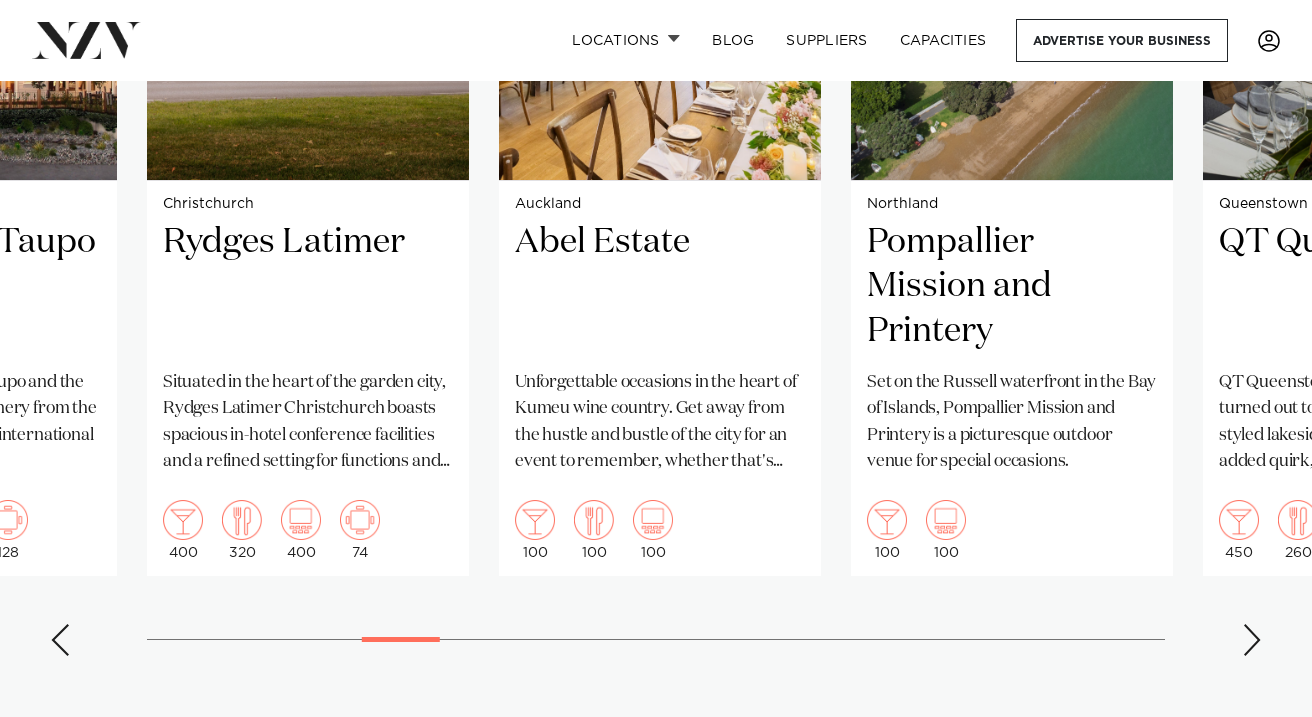 click at bounding box center [1252, 640] 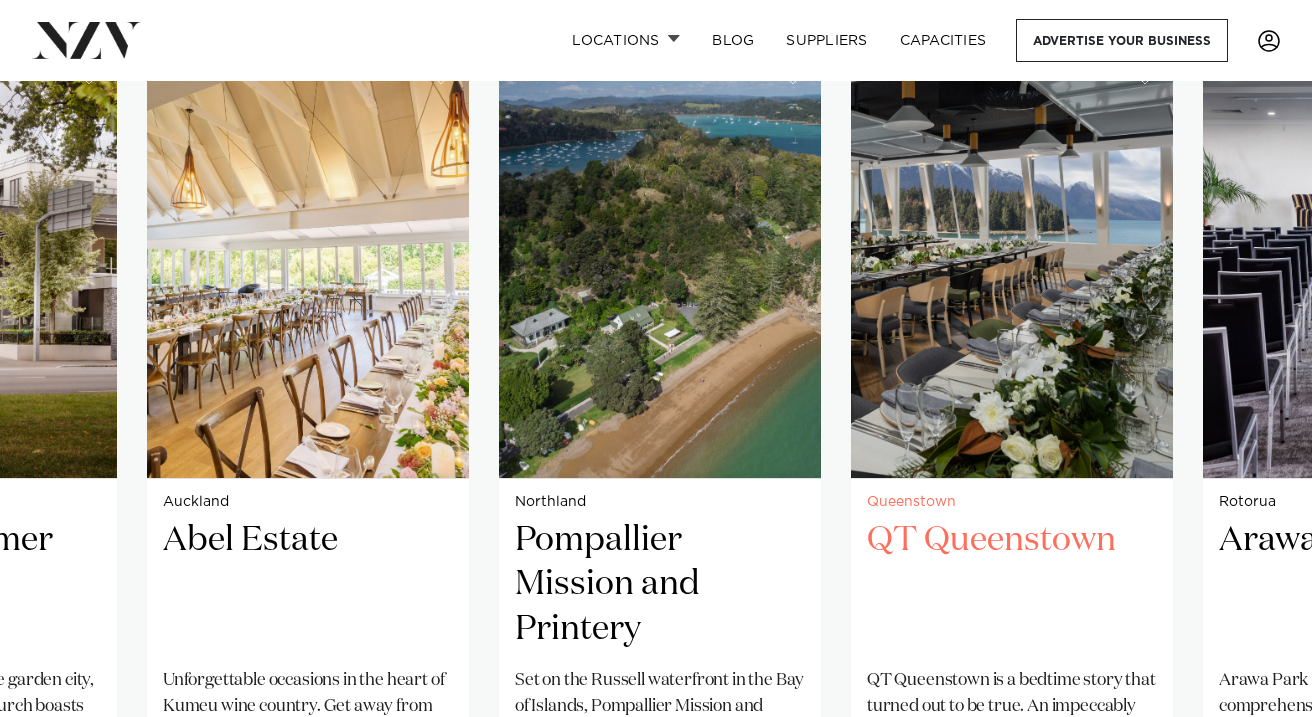 scroll, scrollTop: 1524, scrollLeft: 0, axis: vertical 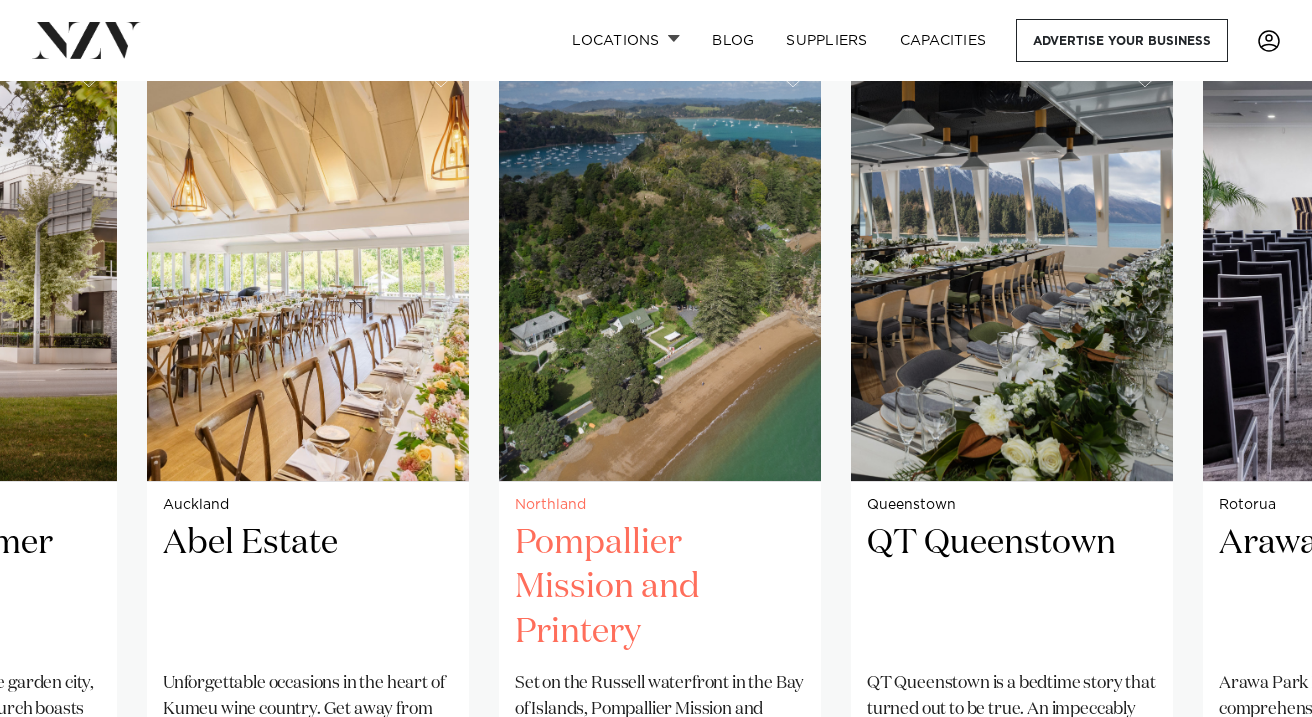 click on "Pompallier Mission and Printery" at bounding box center (660, 588) 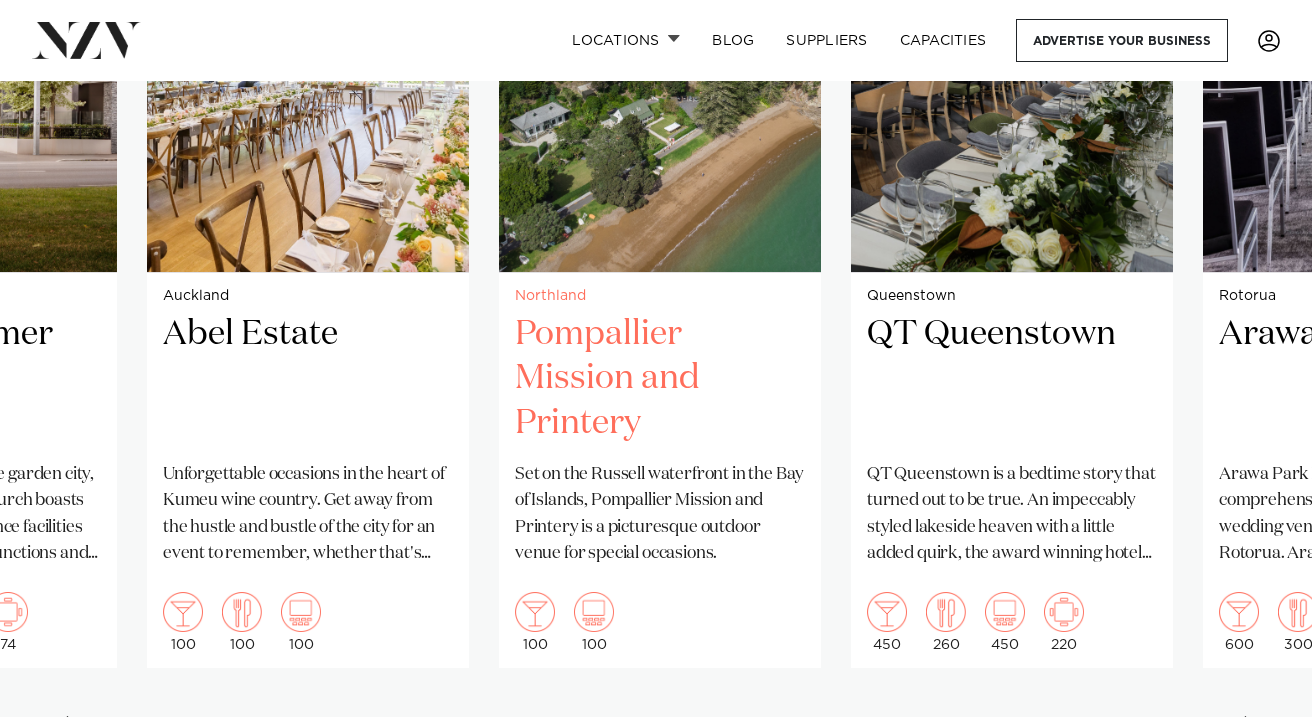 scroll, scrollTop: 1734, scrollLeft: 0, axis: vertical 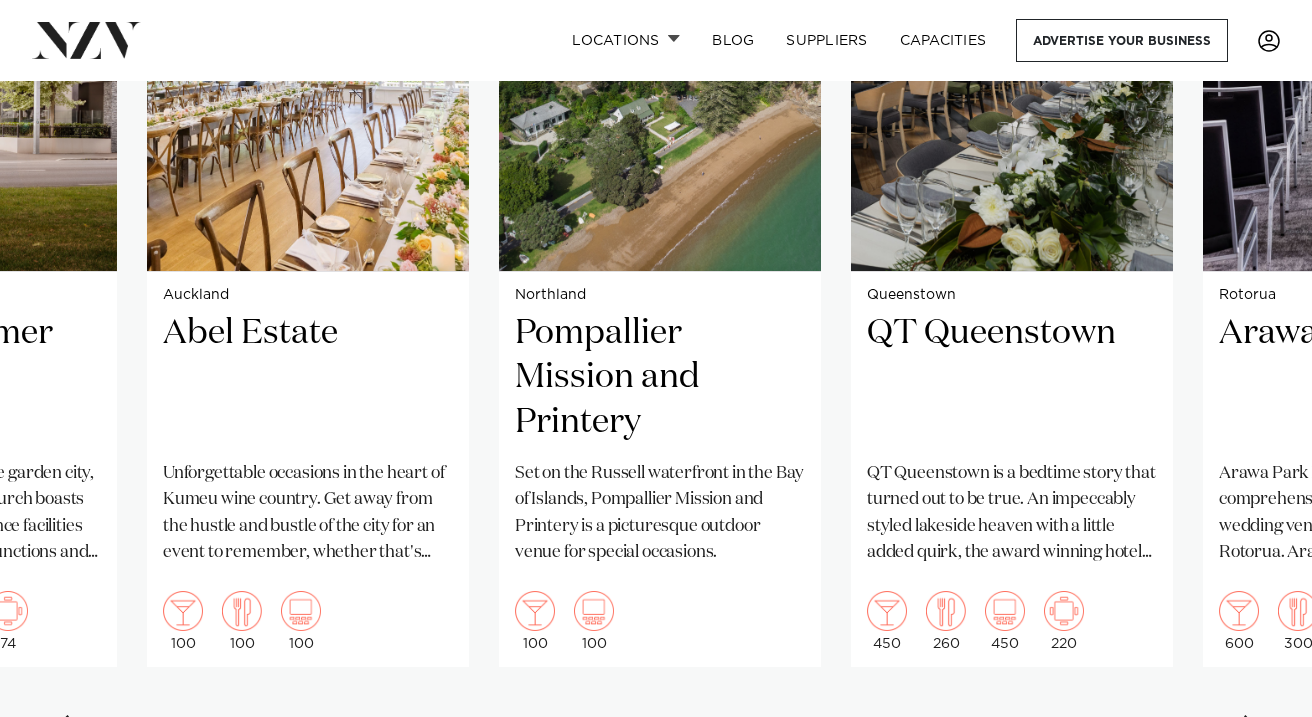 click at bounding box center [1252, 731] 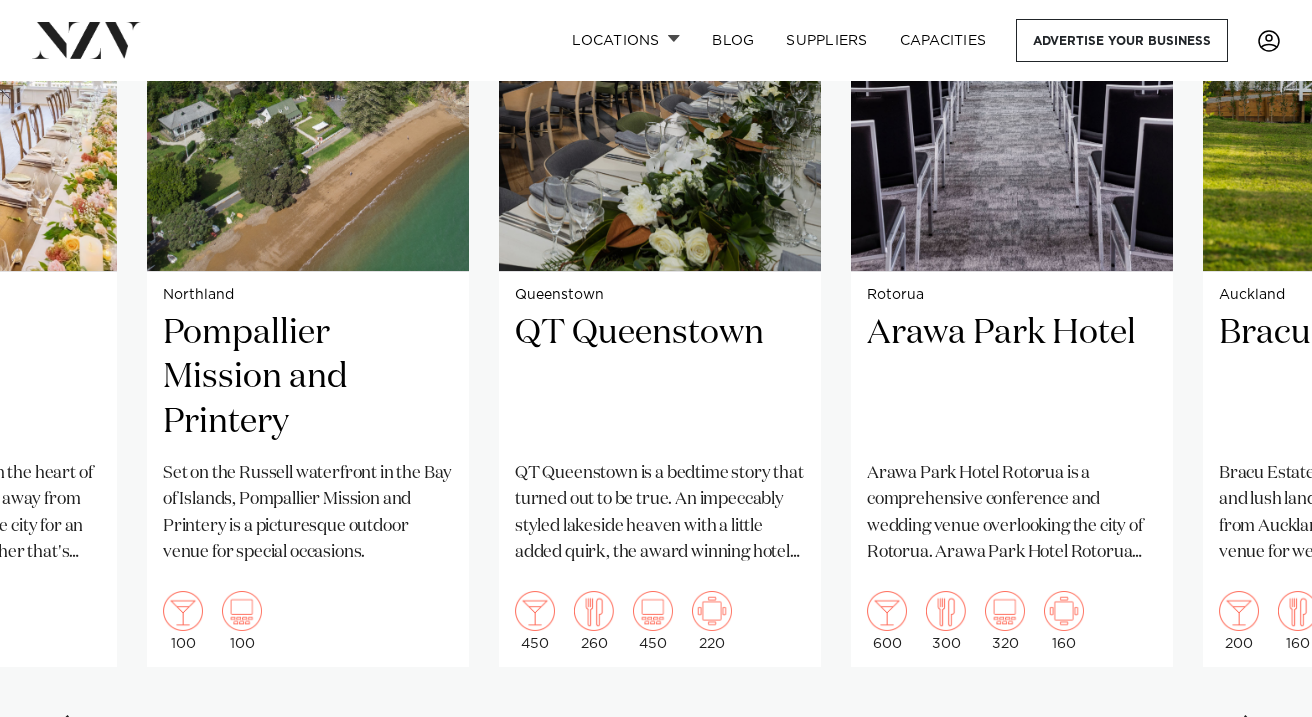 click at bounding box center [1252, 731] 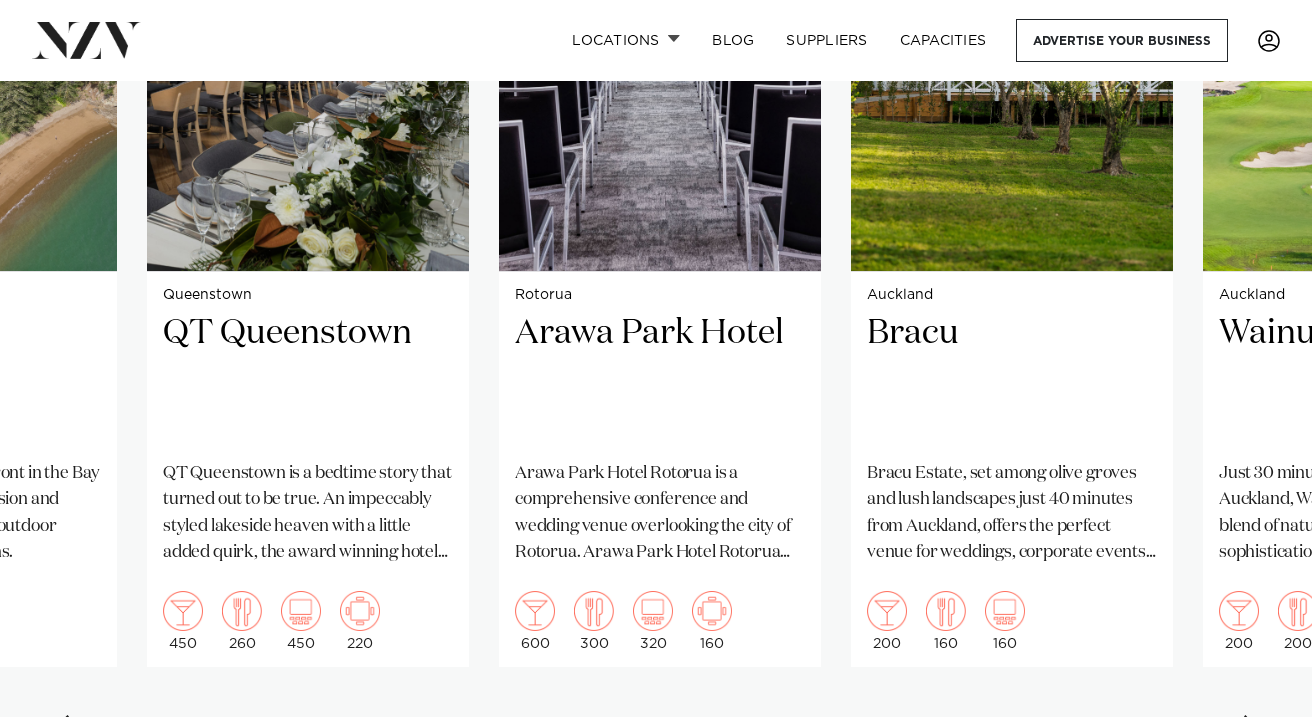 click at bounding box center (1252, 731) 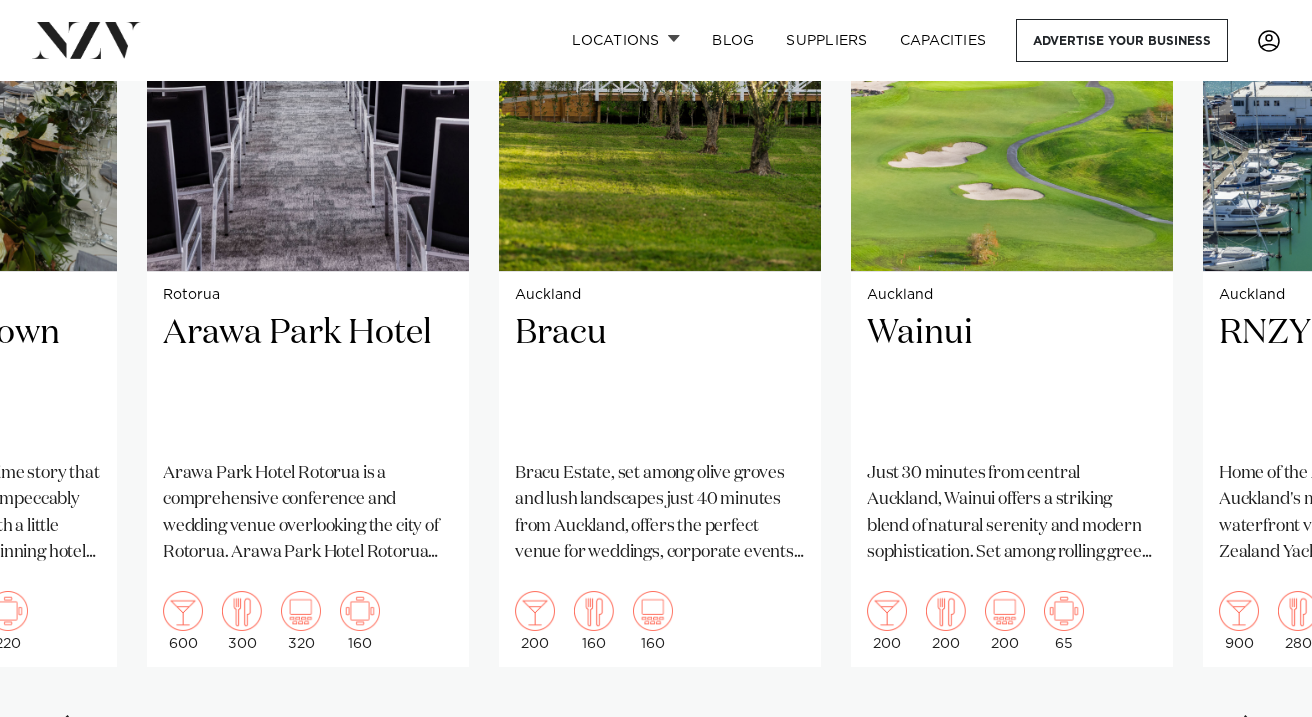 click at bounding box center (1252, 731) 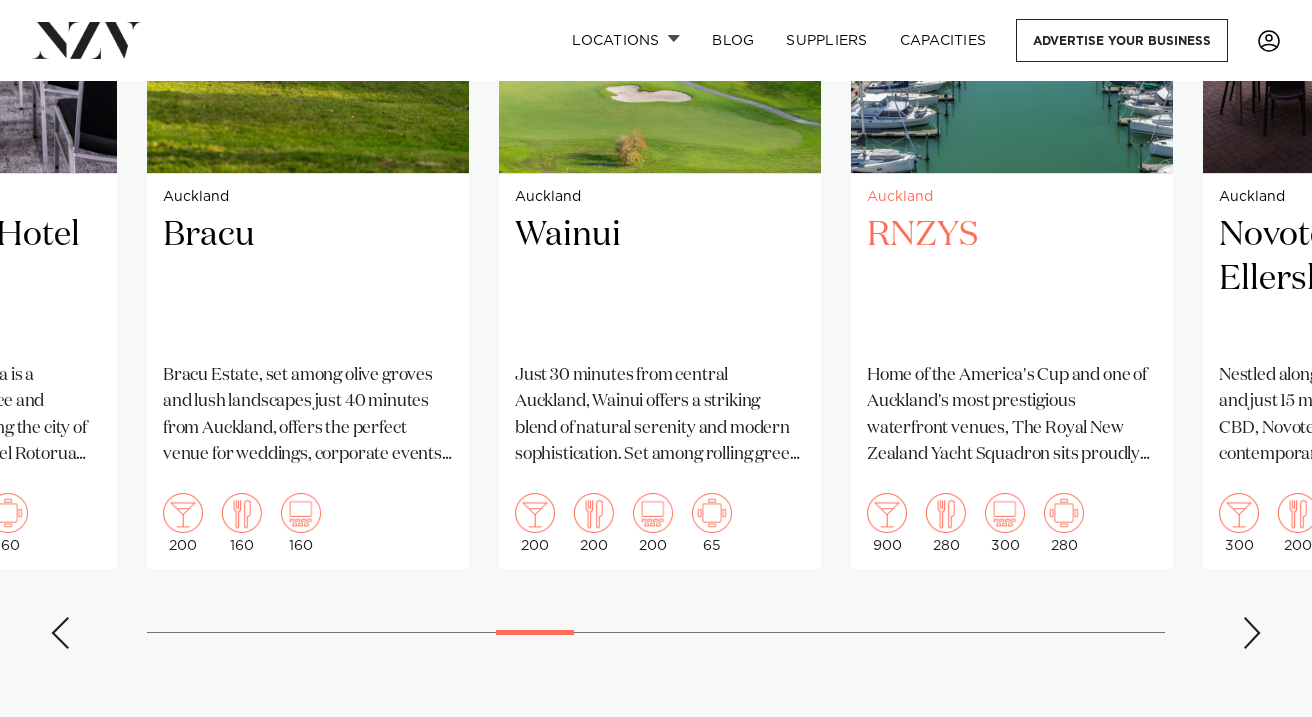 scroll, scrollTop: 1848, scrollLeft: 0, axis: vertical 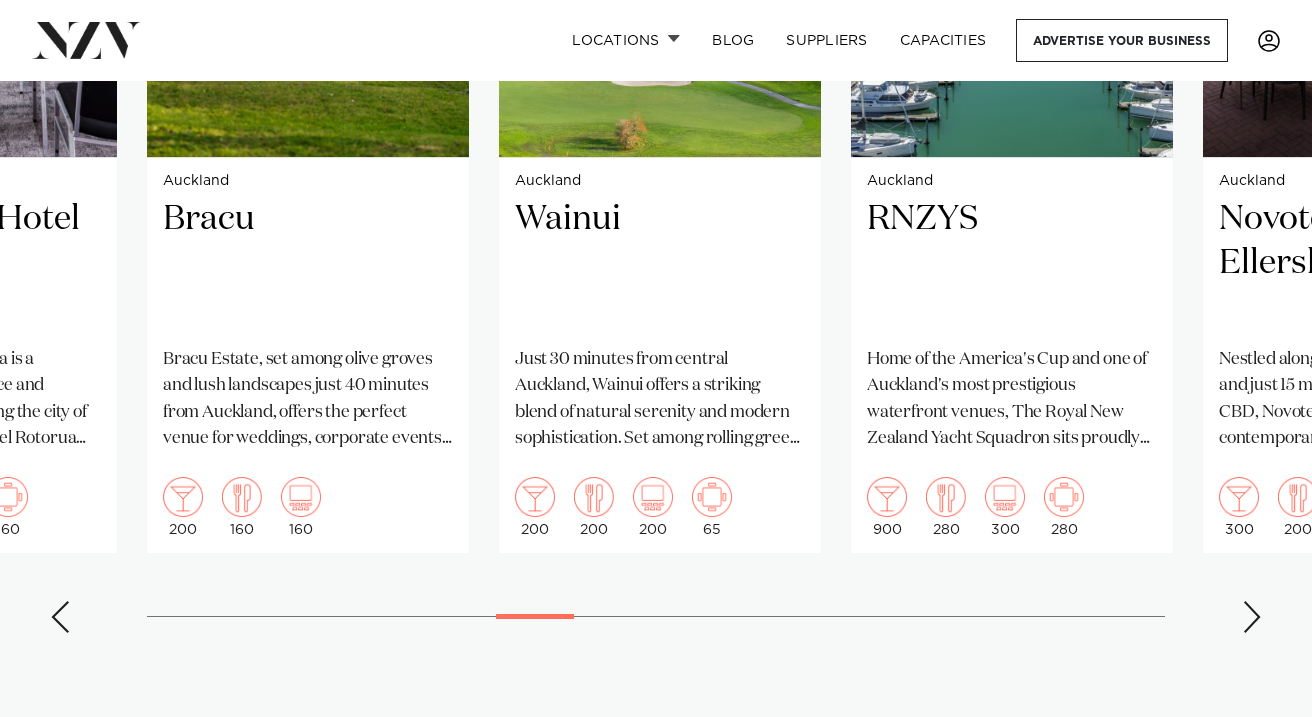 click at bounding box center (1252, 617) 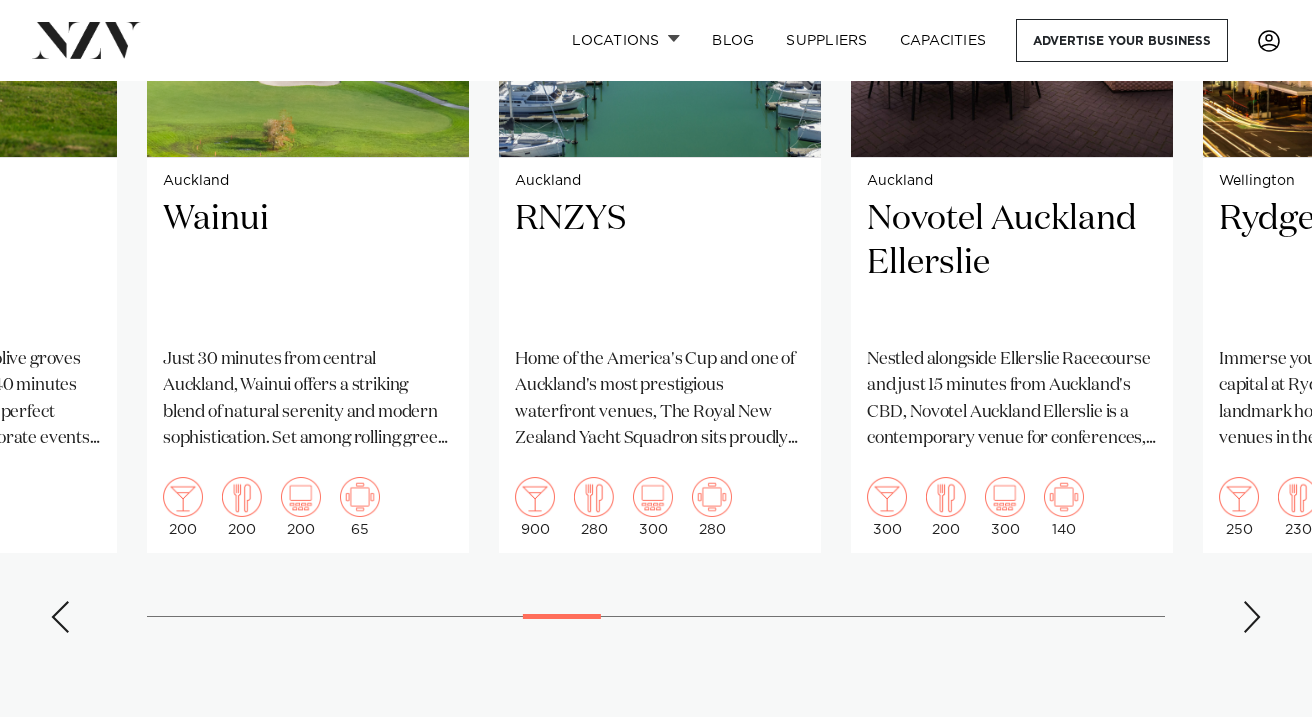 click at bounding box center (1252, 617) 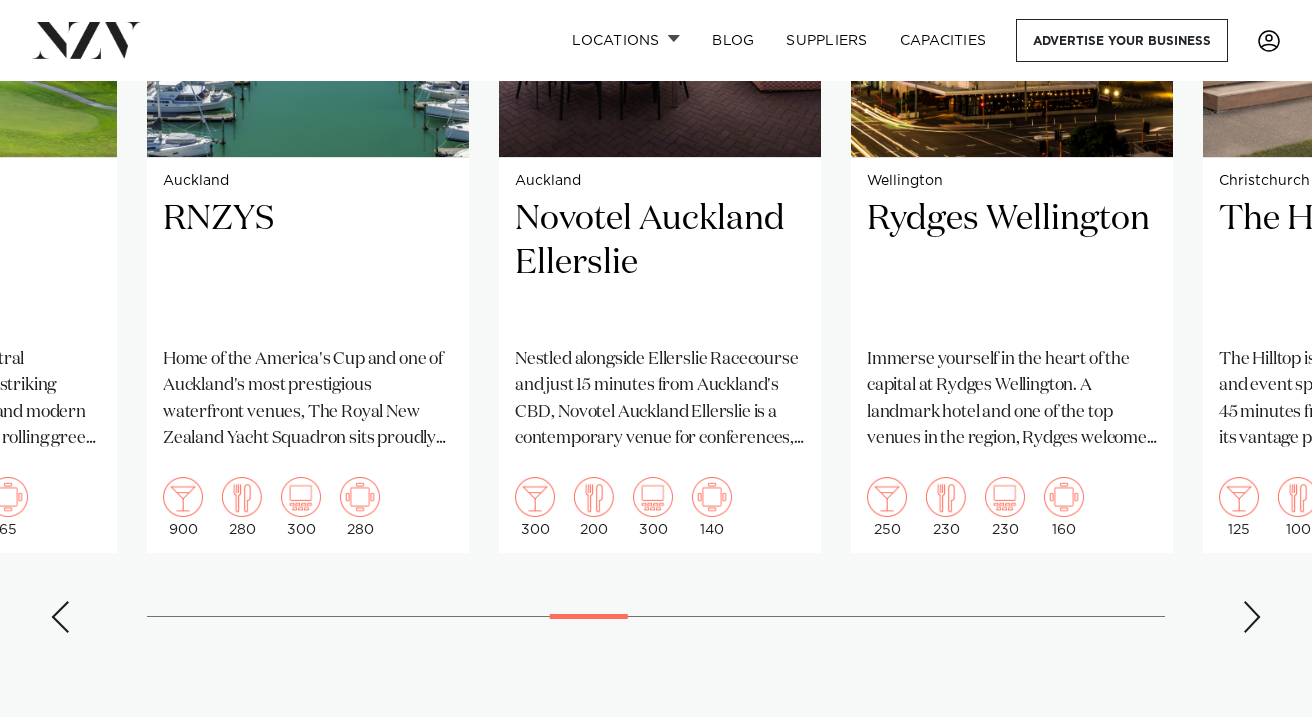 click at bounding box center [1252, 617] 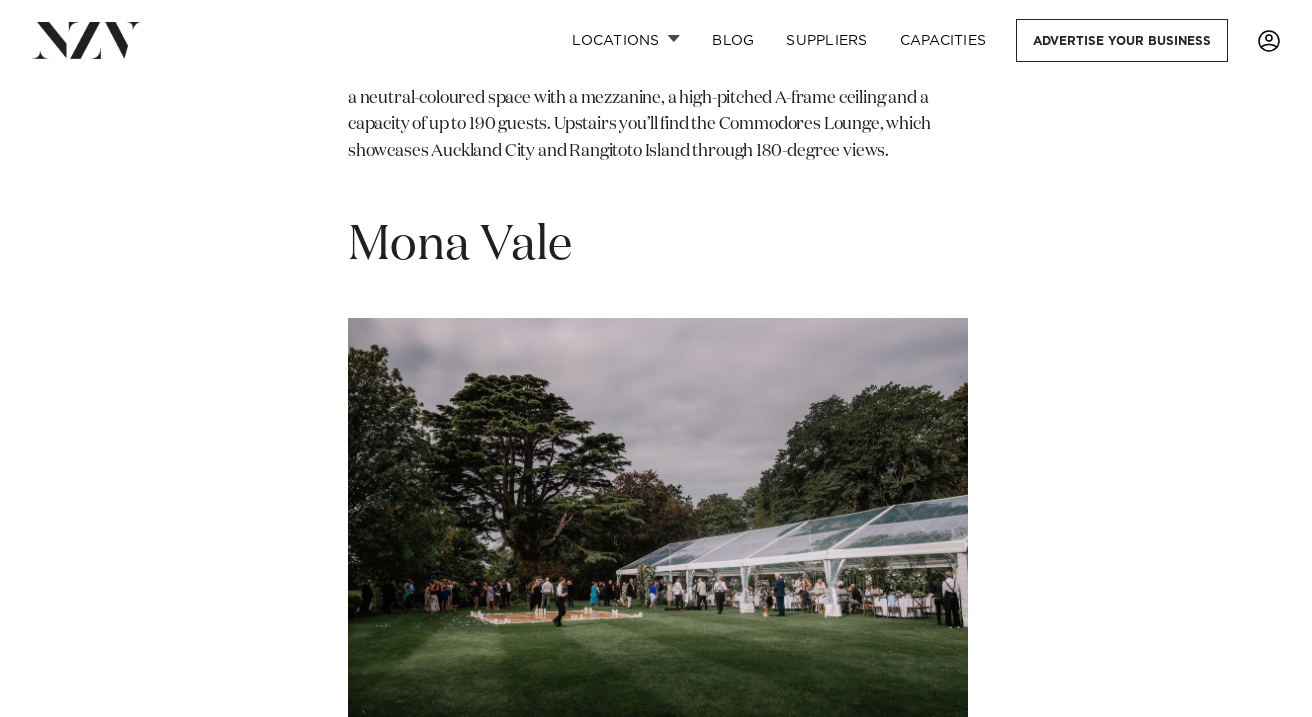 scroll, scrollTop: 16776, scrollLeft: 0, axis: vertical 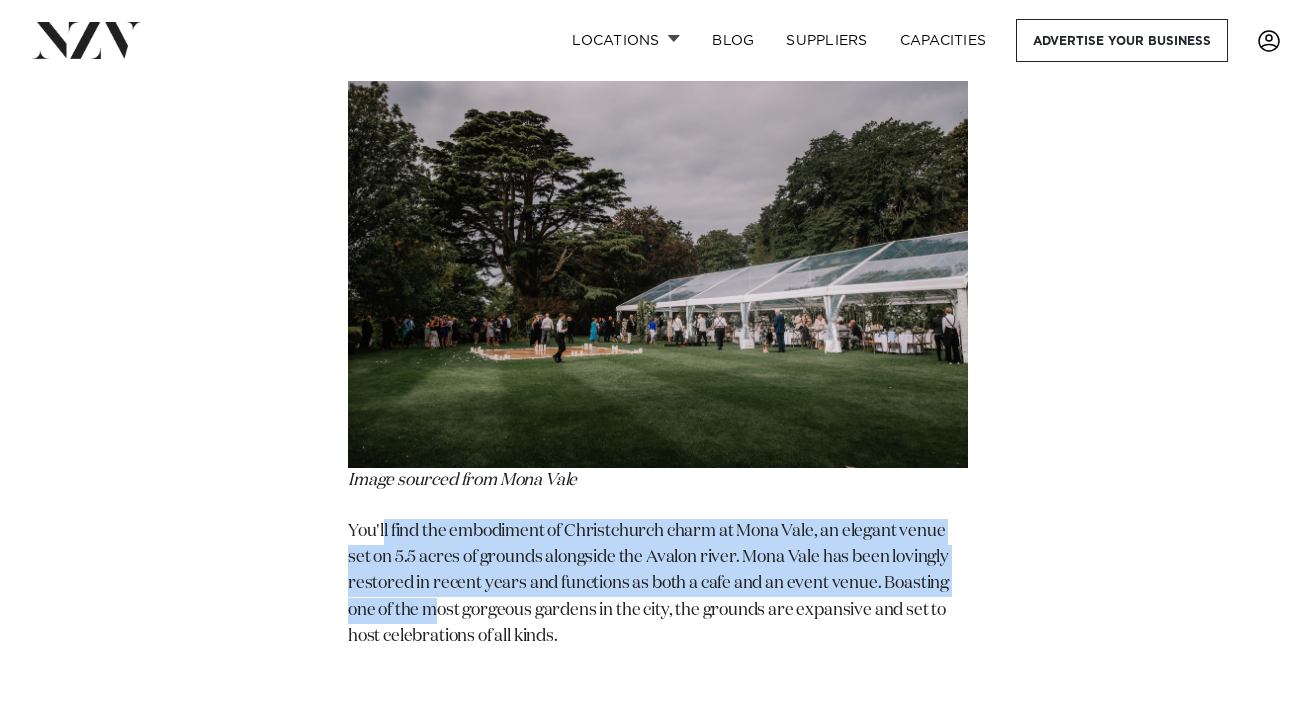 drag, startPoint x: 384, startPoint y: 537, endPoint x: 434, endPoint y: 606, distance: 85.2115 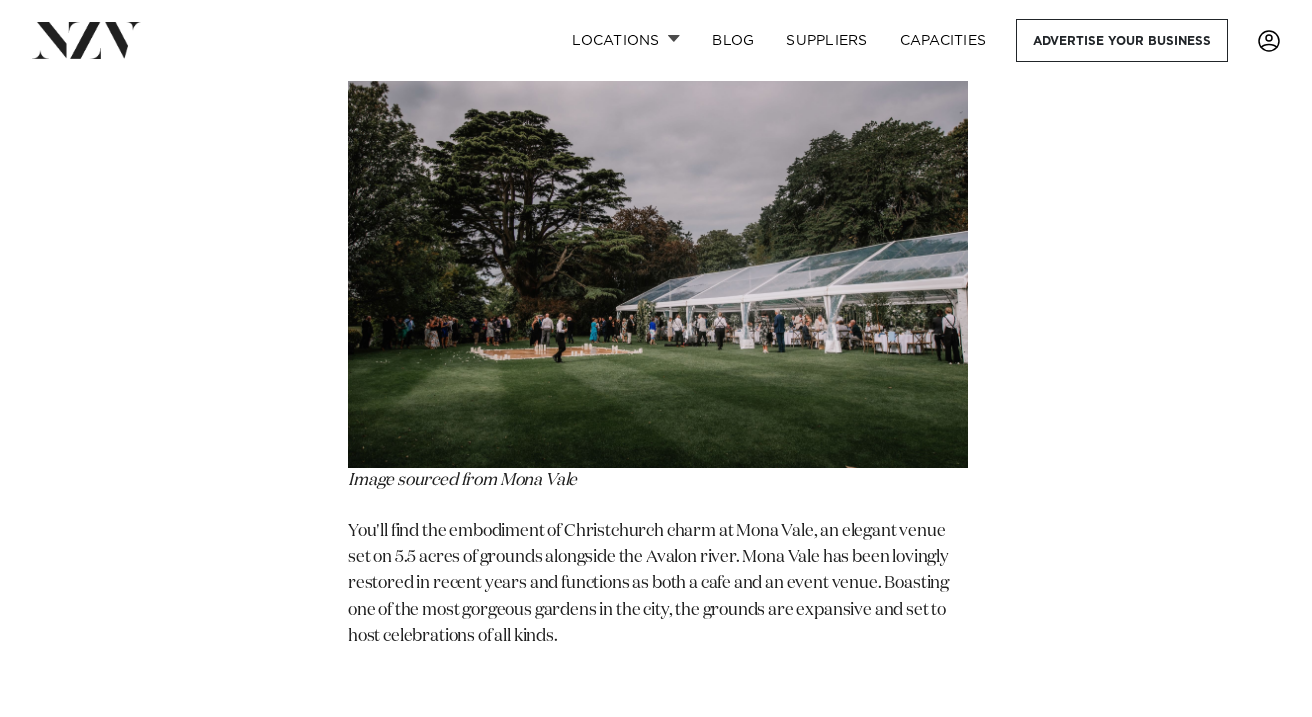 click at bounding box center (164, 46574) 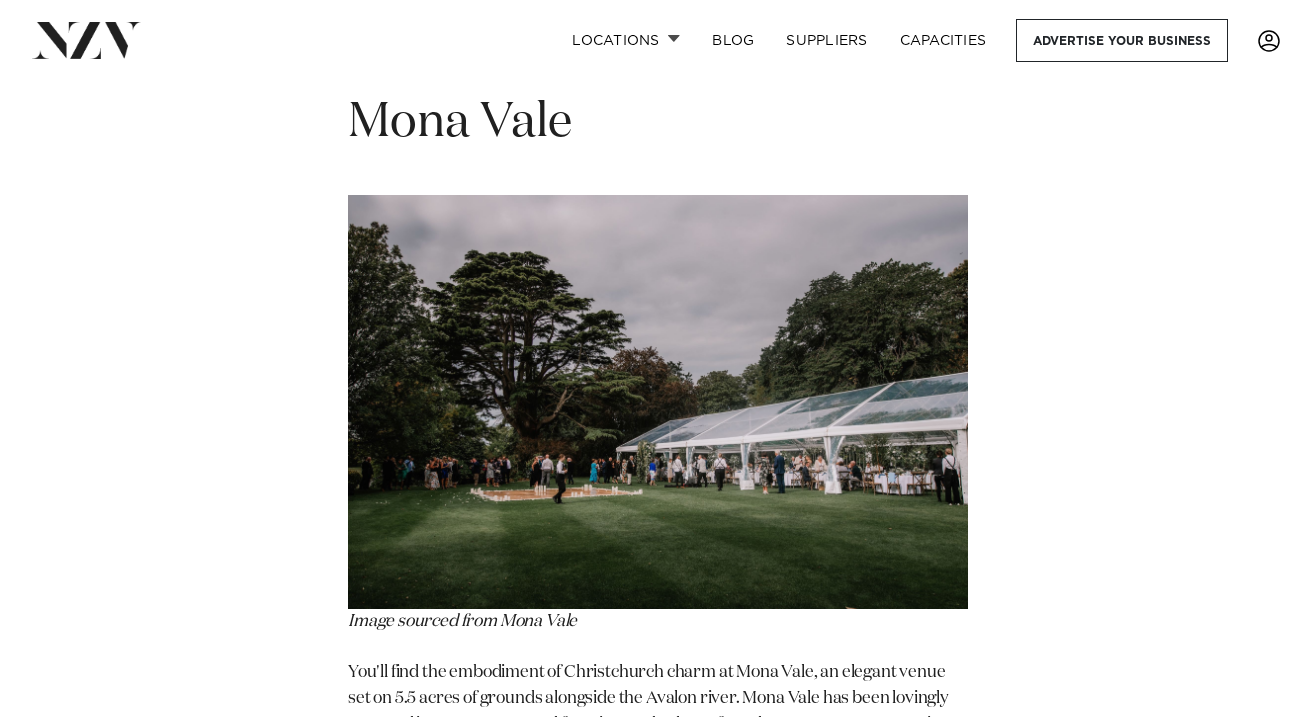 scroll, scrollTop: 16621, scrollLeft: 0, axis: vertical 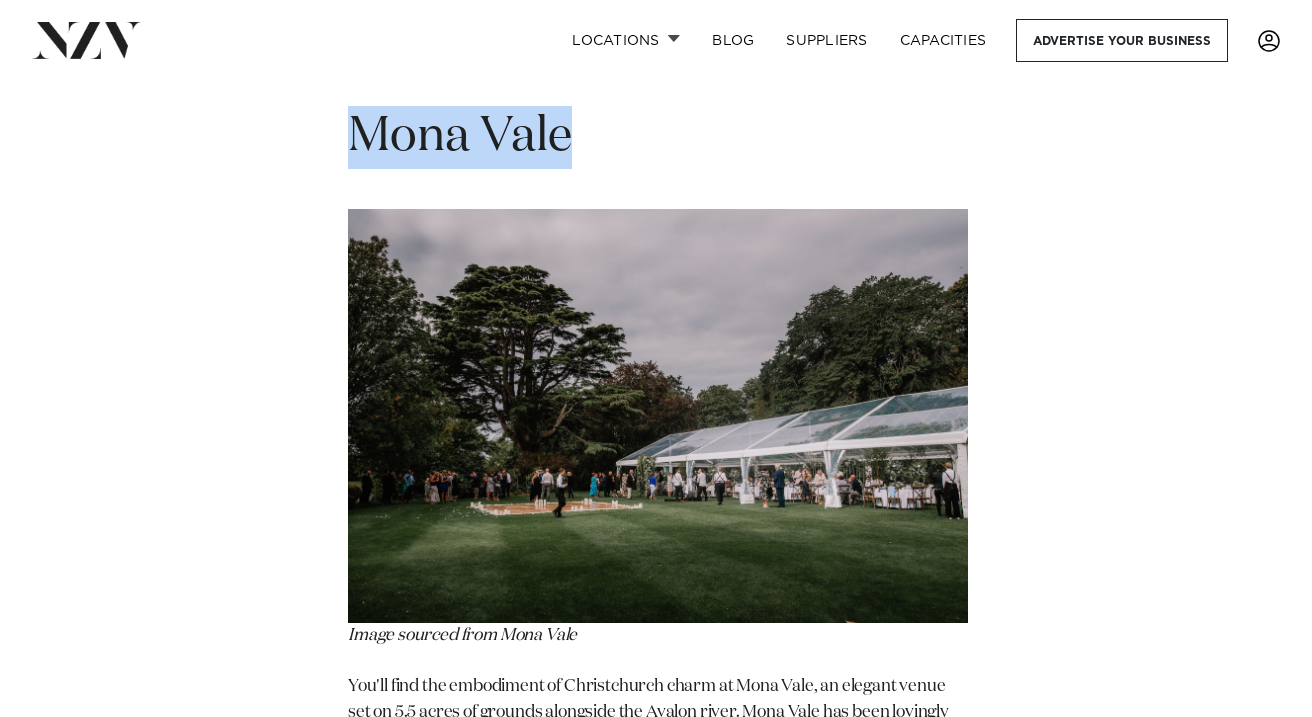 drag, startPoint x: 354, startPoint y: 132, endPoint x: 619, endPoint y: 133, distance: 265.0019 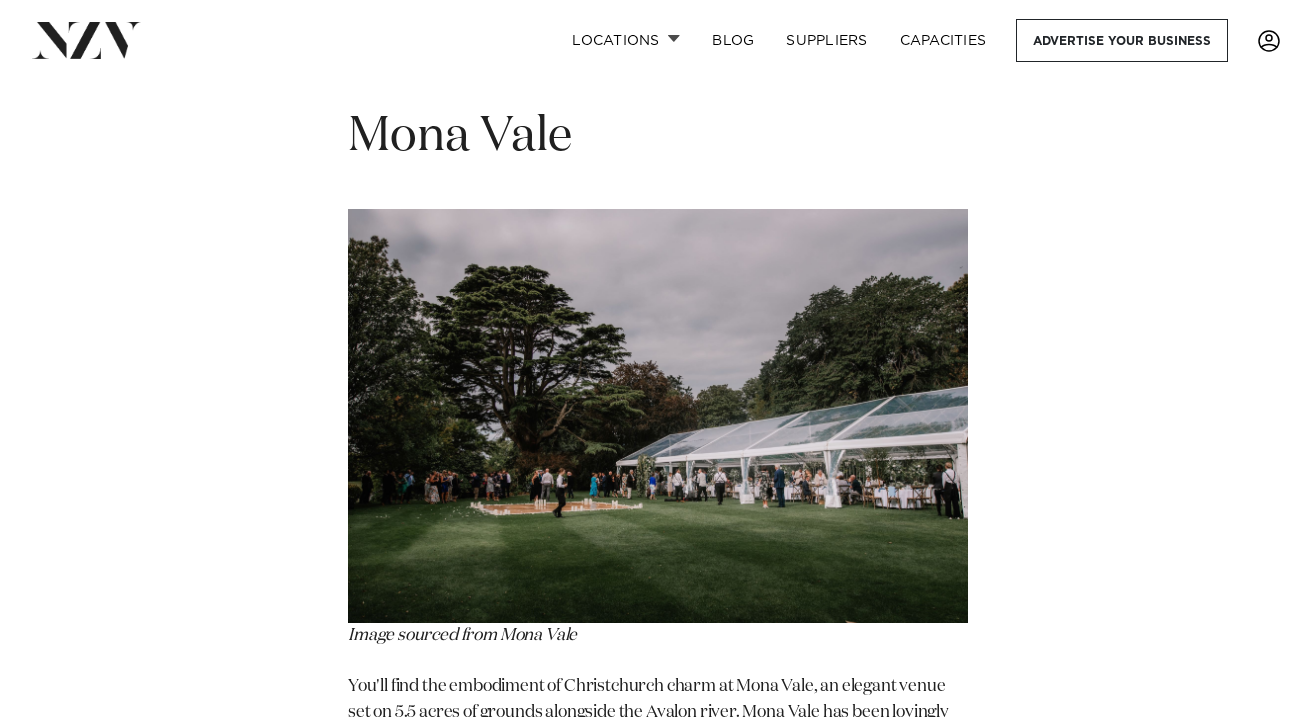 click at bounding box center (164, 46729) 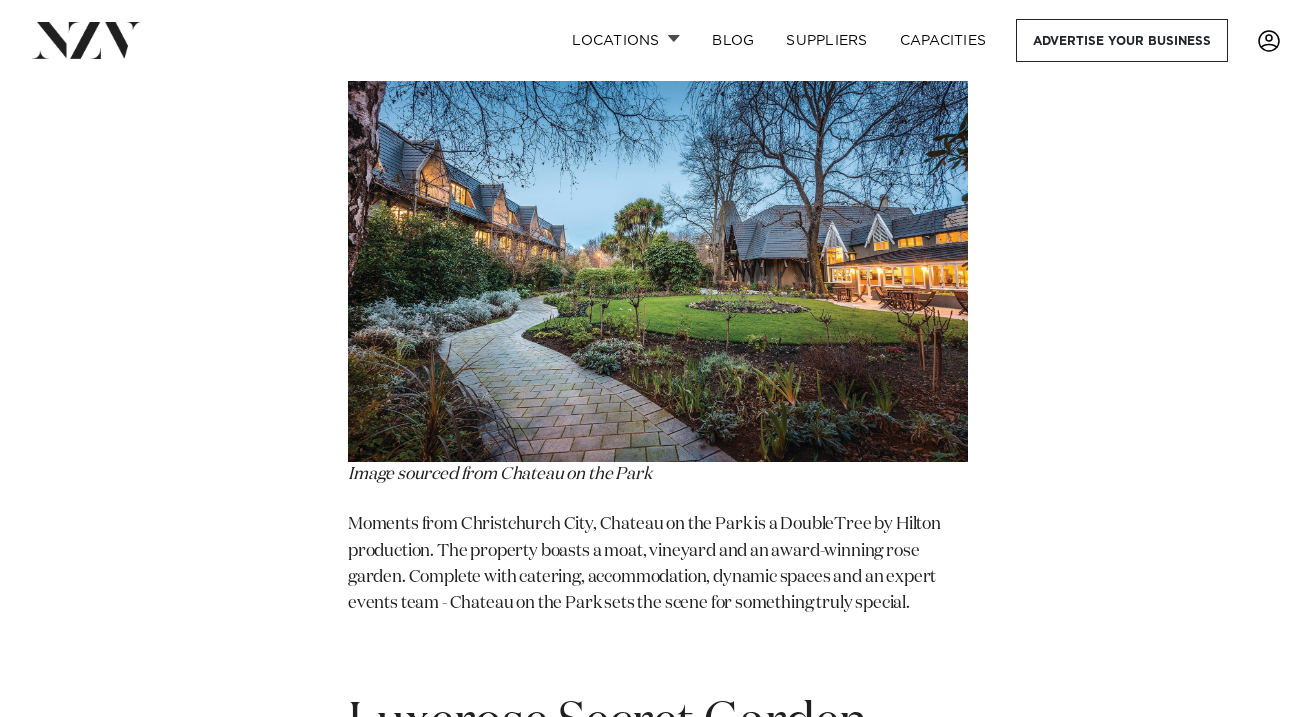 scroll, scrollTop: 18187, scrollLeft: 0, axis: vertical 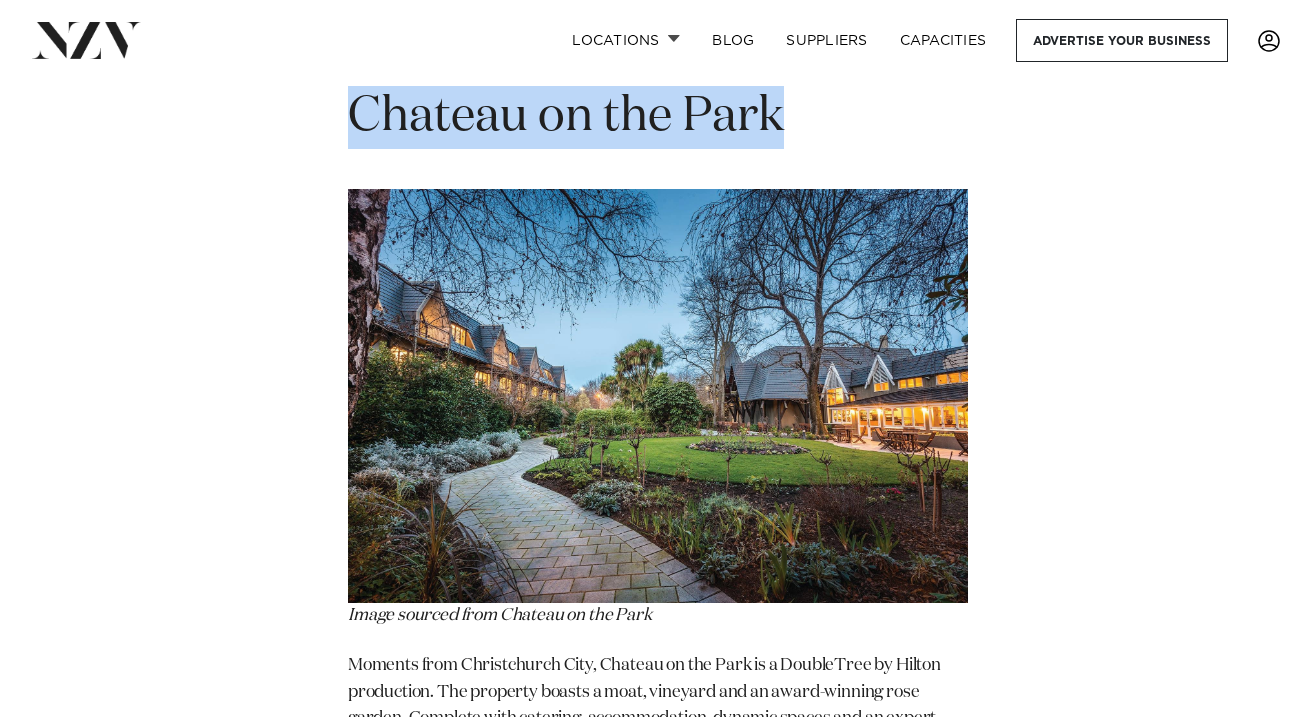 drag, startPoint x: 347, startPoint y: 120, endPoint x: 817, endPoint y: 118, distance: 470.00424 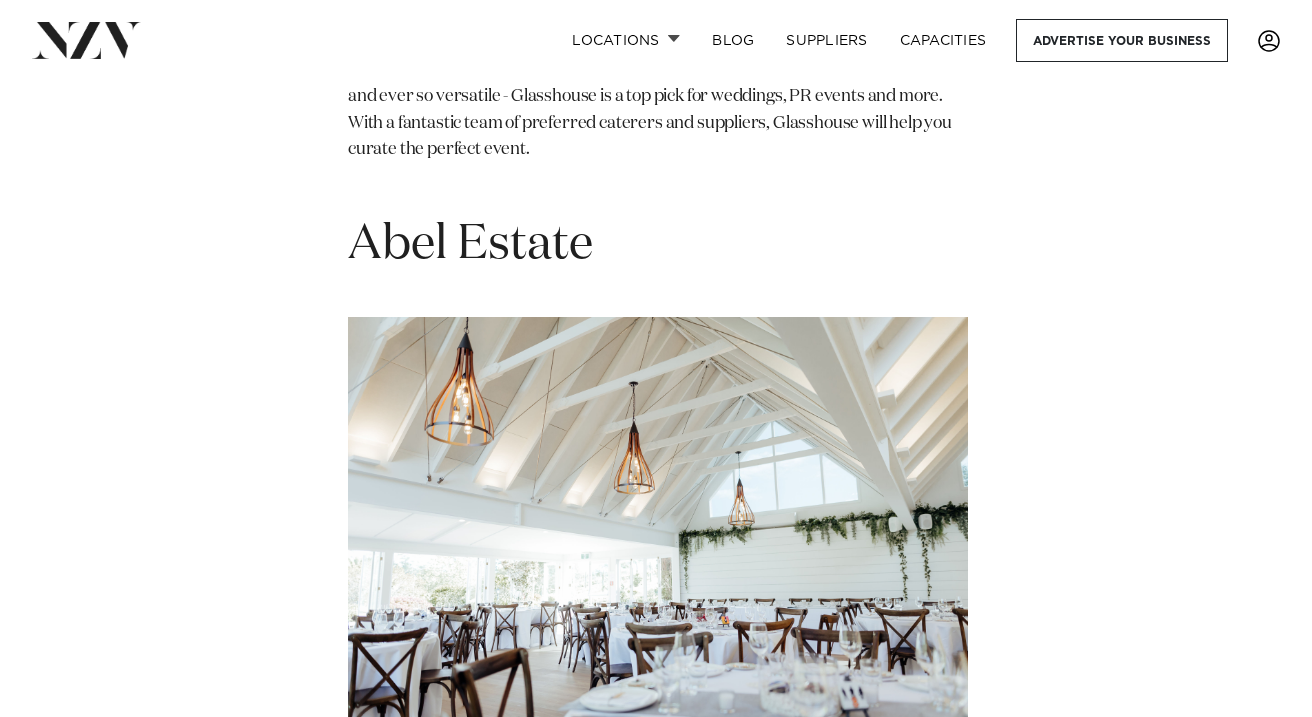 scroll, scrollTop: 27159, scrollLeft: 0, axis: vertical 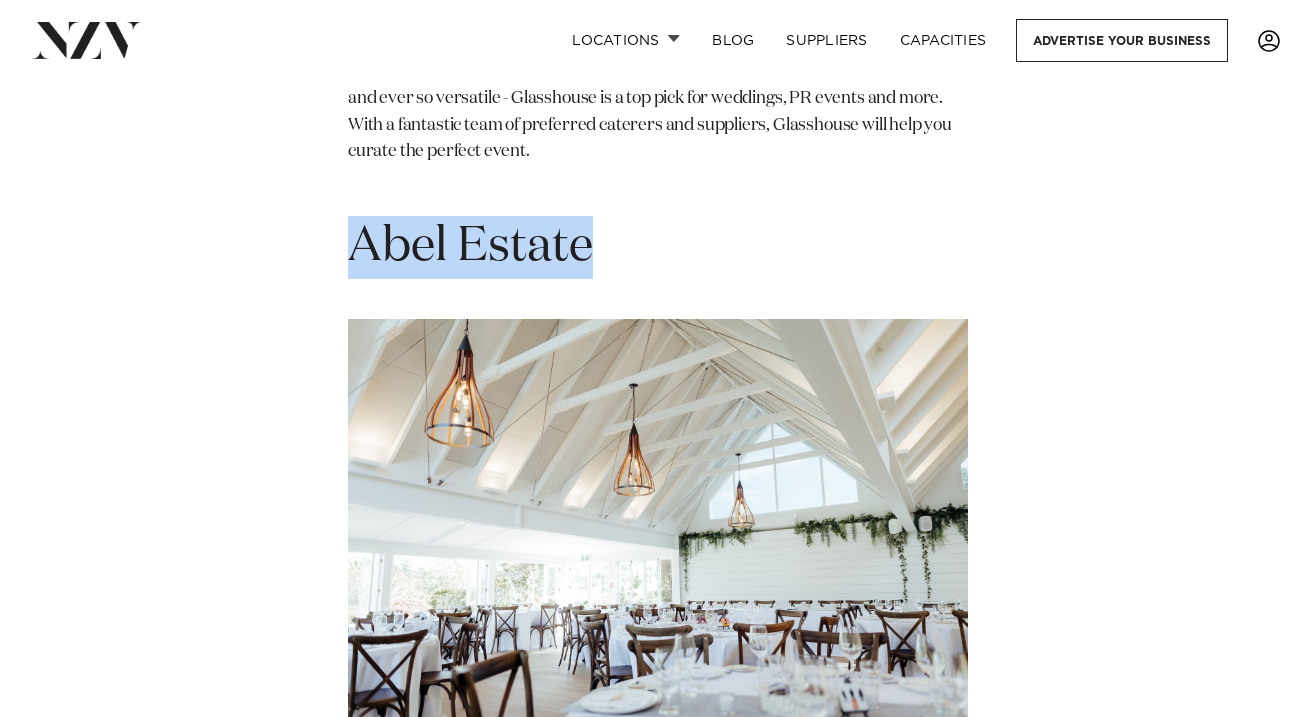 drag, startPoint x: 351, startPoint y: 250, endPoint x: 622, endPoint y: 240, distance: 271.18445 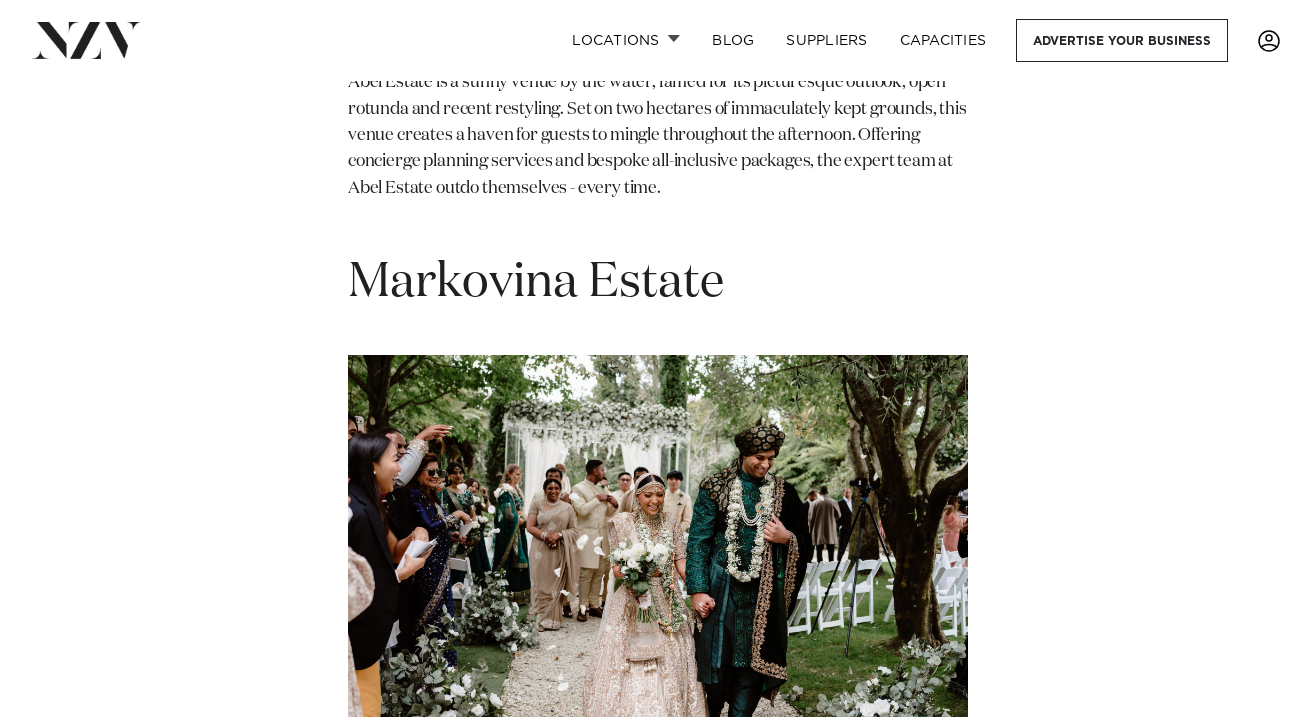 scroll, scrollTop: 27872, scrollLeft: 0, axis: vertical 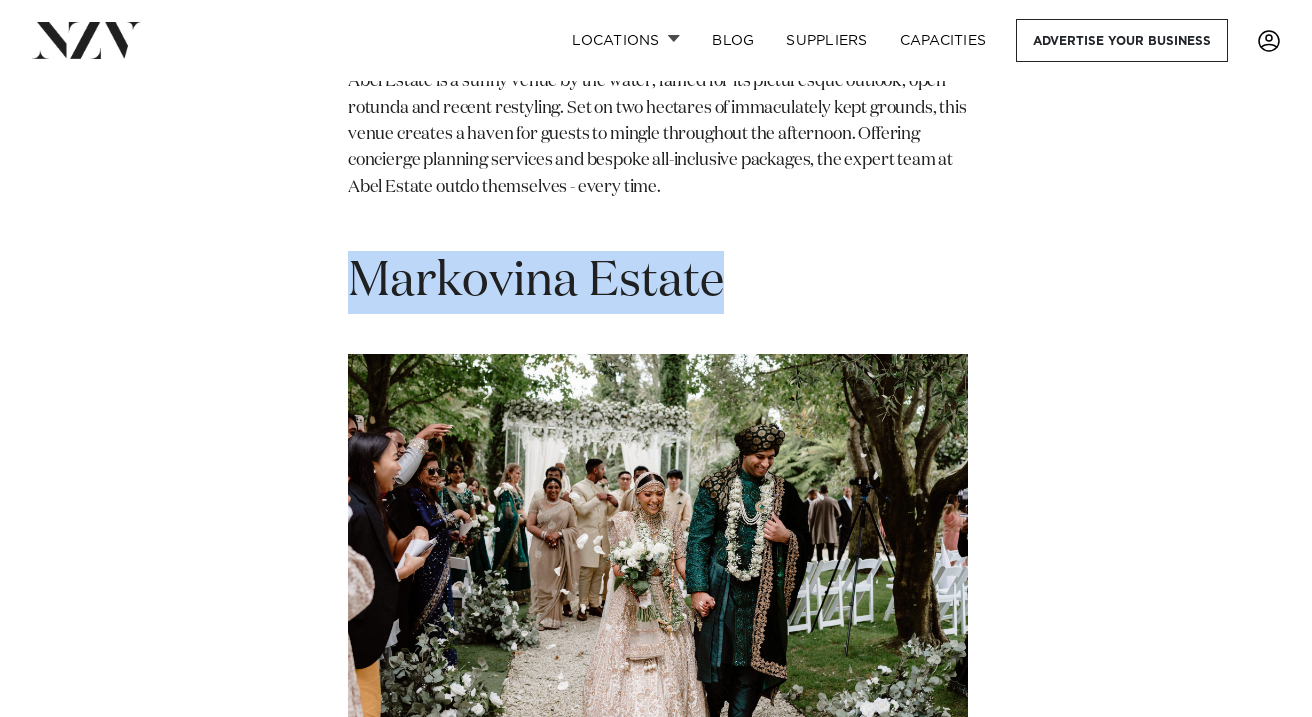 drag, startPoint x: 351, startPoint y: 287, endPoint x: 758, endPoint y: 292, distance: 407.0307 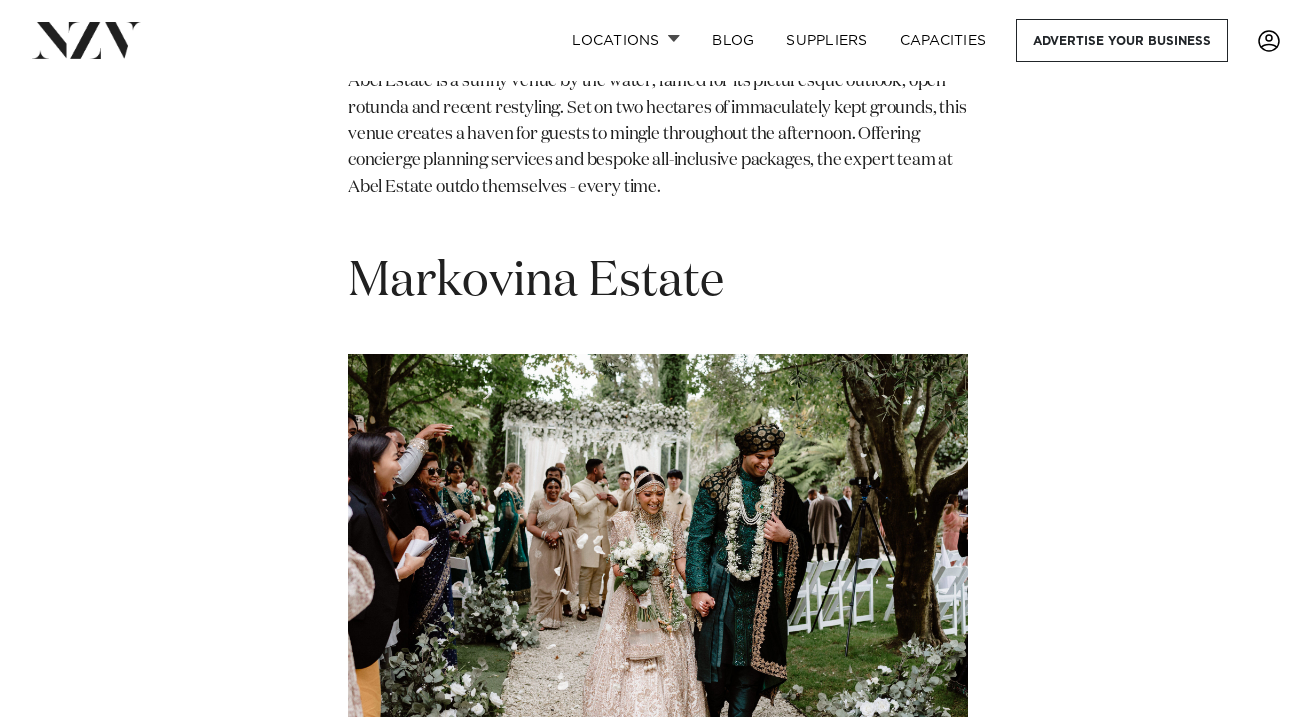 click at bounding box center [164, 35478] 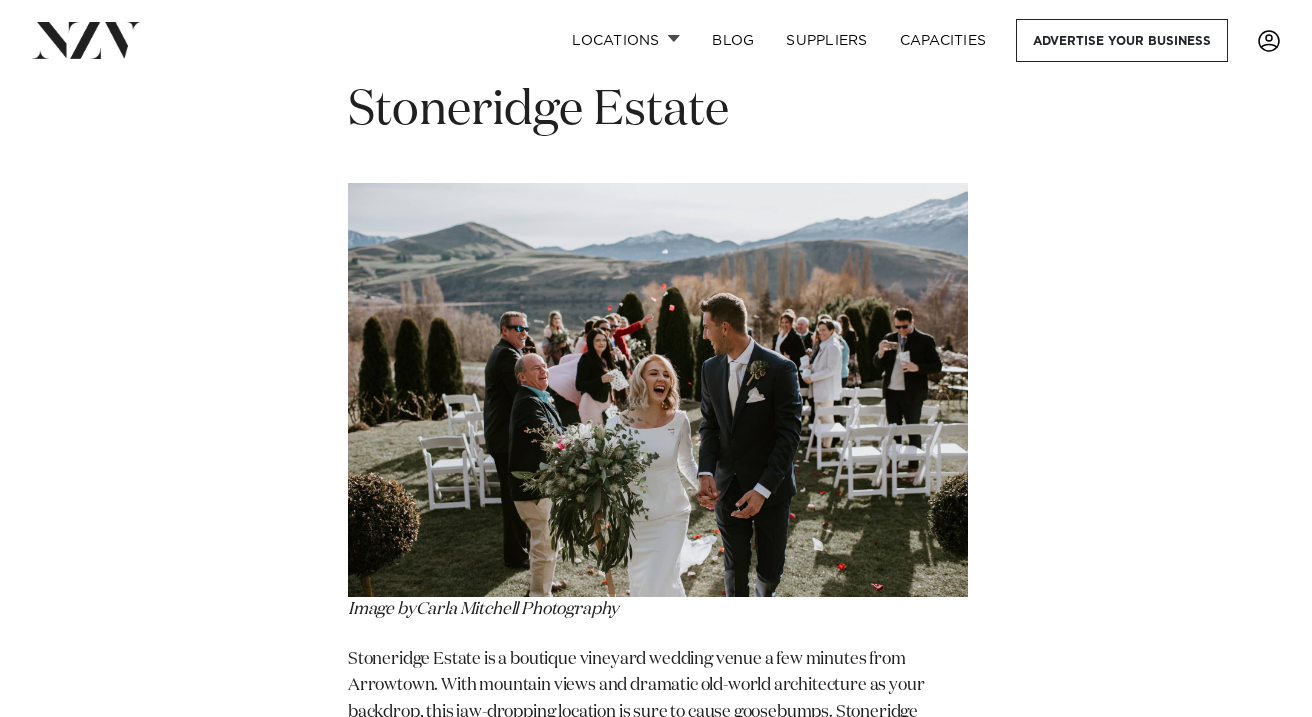 scroll, scrollTop: 30189, scrollLeft: 0, axis: vertical 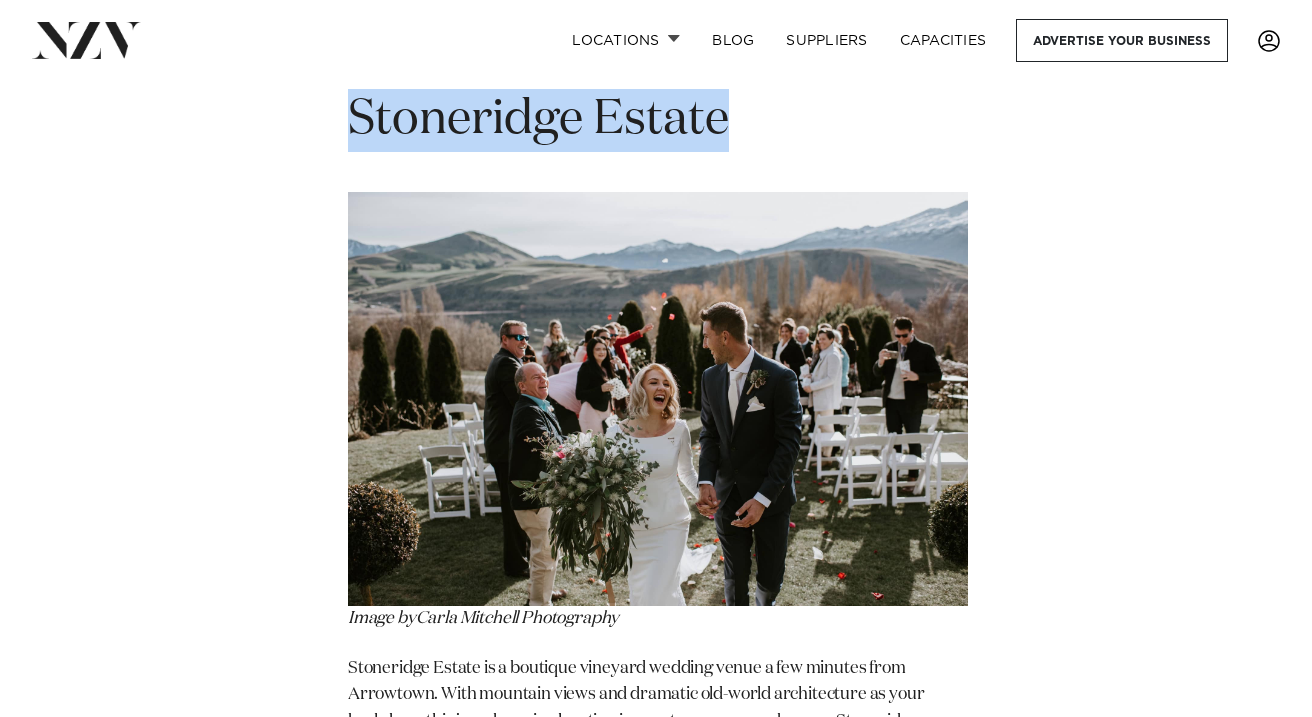 drag, startPoint x: 732, startPoint y: 134, endPoint x: 325, endPoint y: 138, distance: 407.01965 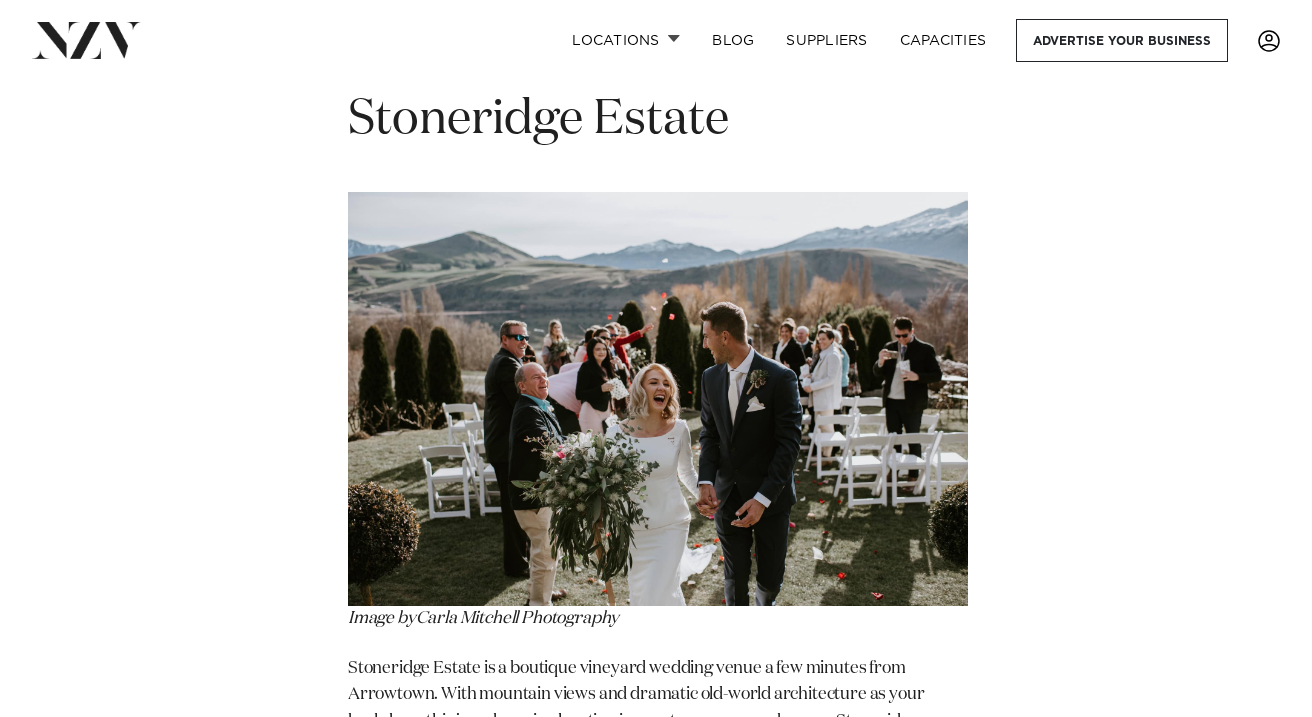 click at bounding box center (164, 33161) 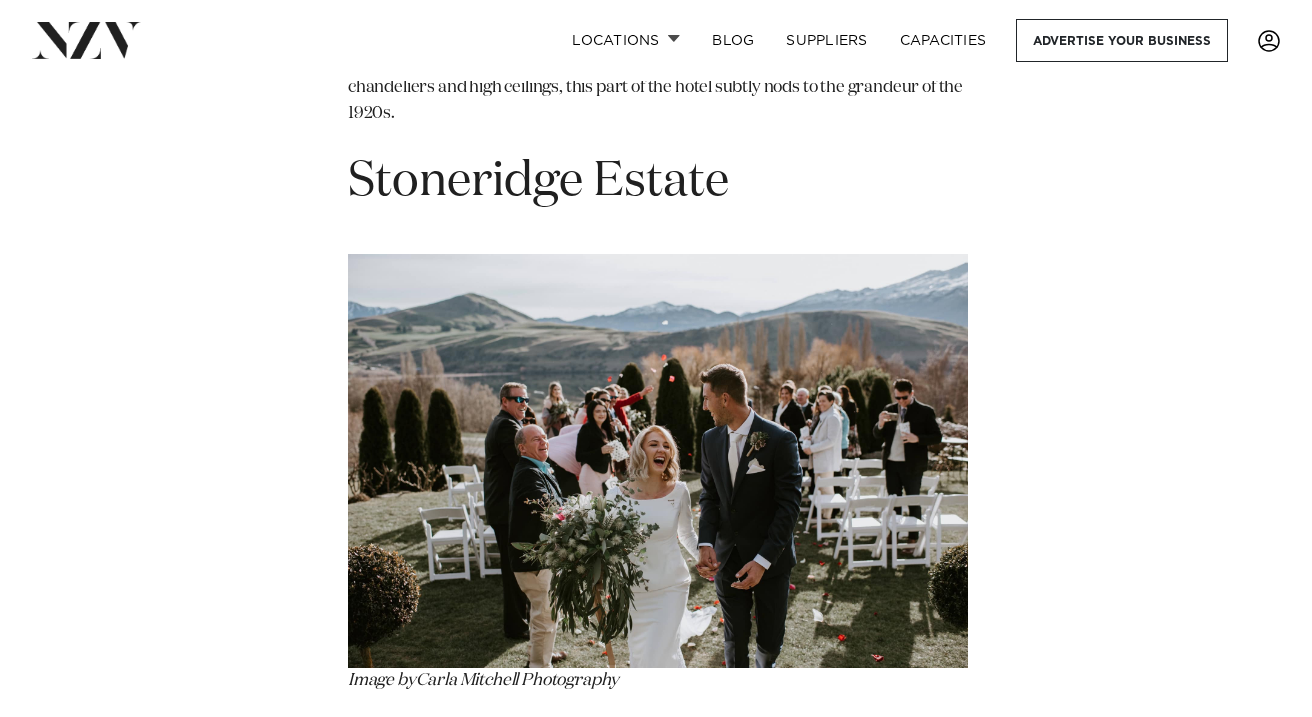 scroll, scrollTop: 30113, scrollLeft: 0, axis: vertical 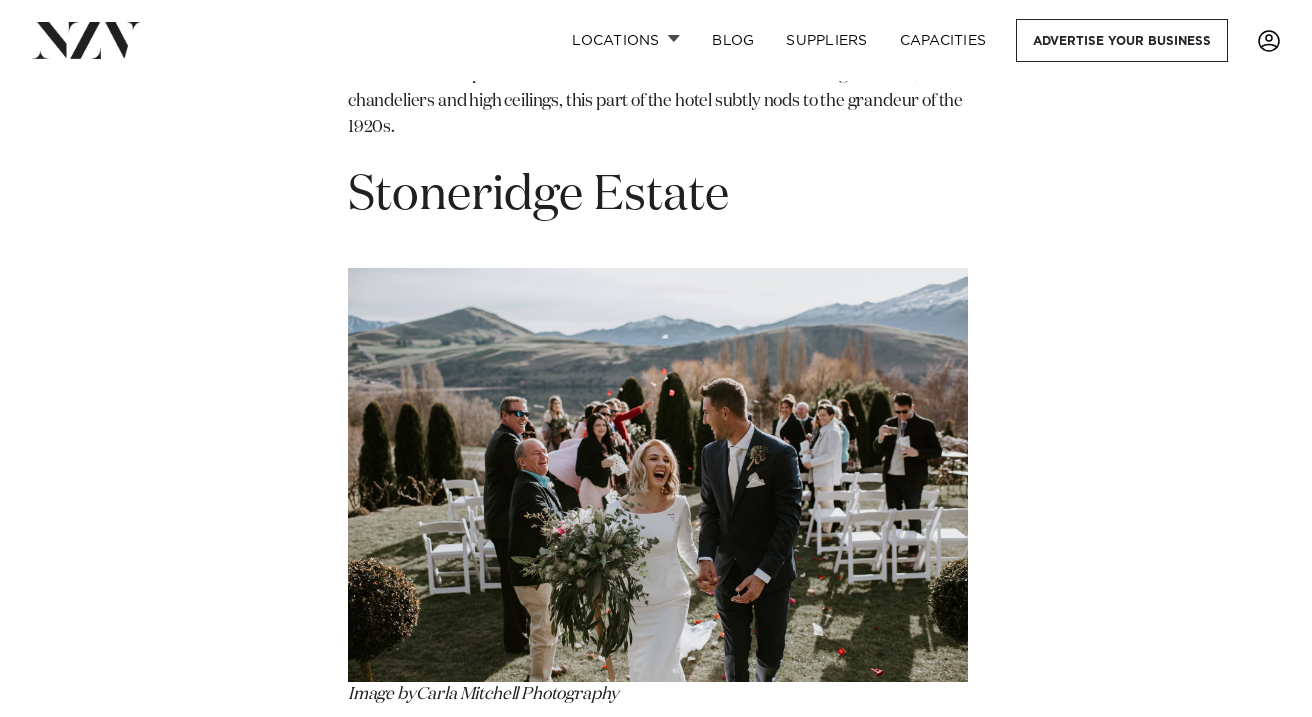 click on "Stoneridge Estate" at bounding box center [538, 196] 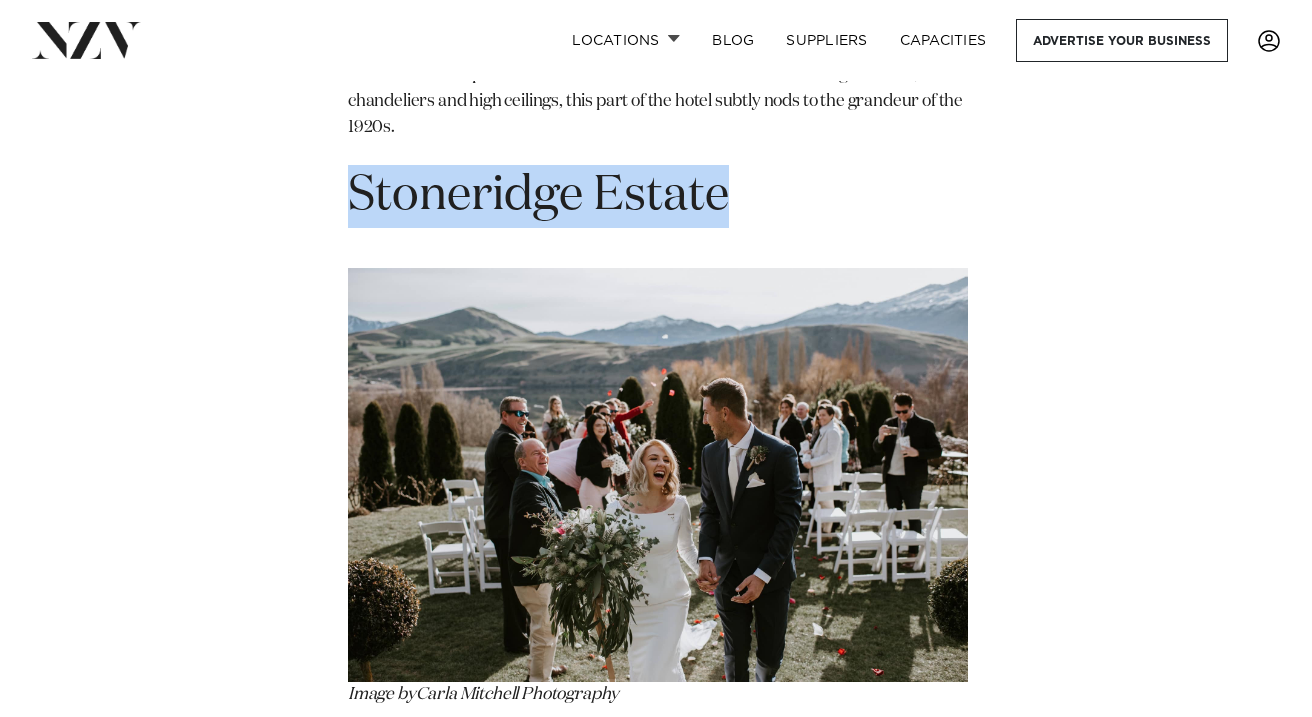 drag, startPoint x: 349, startPoint y: 192, endPoint x: 680, endPoint y: 195, distance: 331.01358 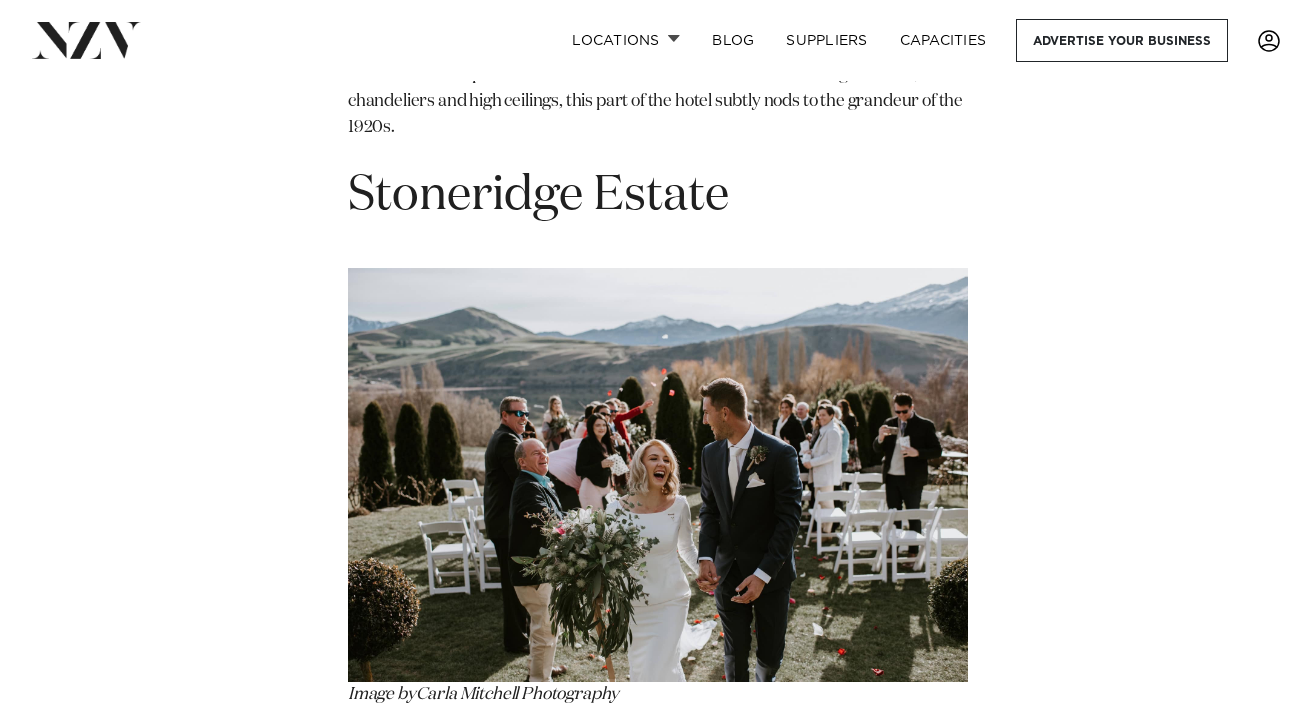 click at bounding box center (164, 33237) 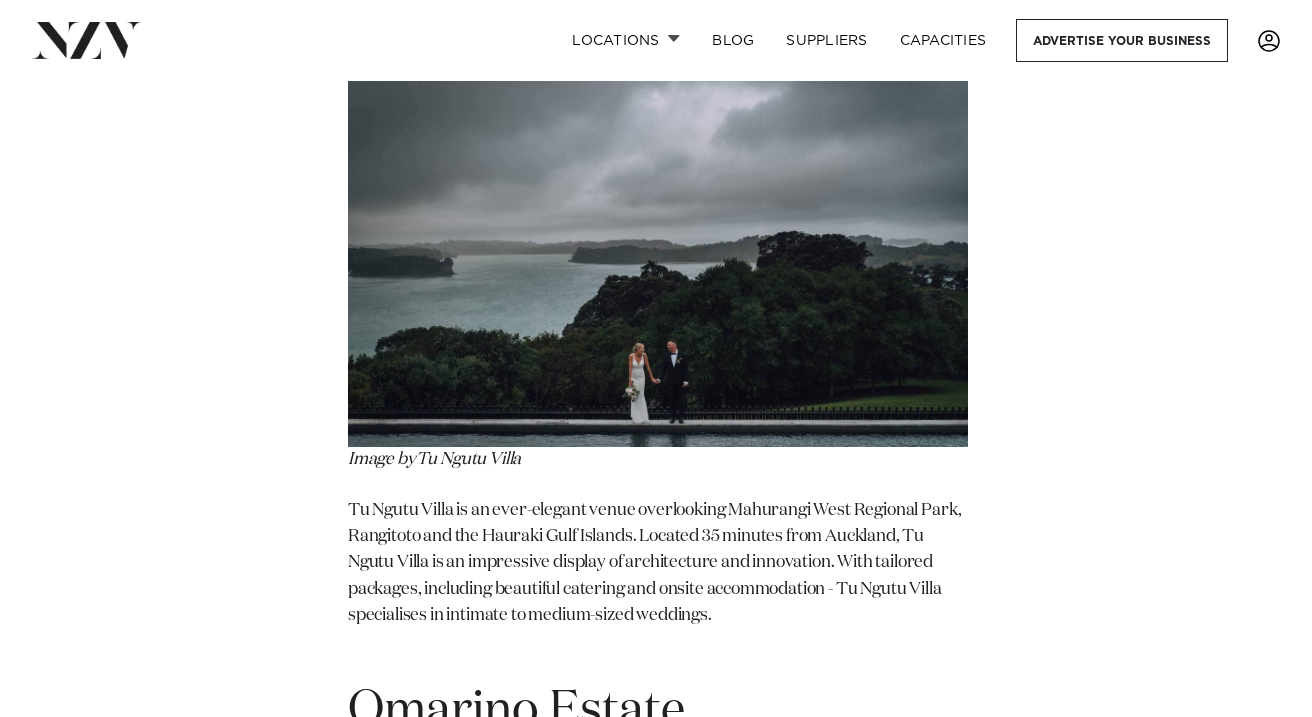 scroll, scrollTop: 31835, scrollLeft: 0, axis: vertical 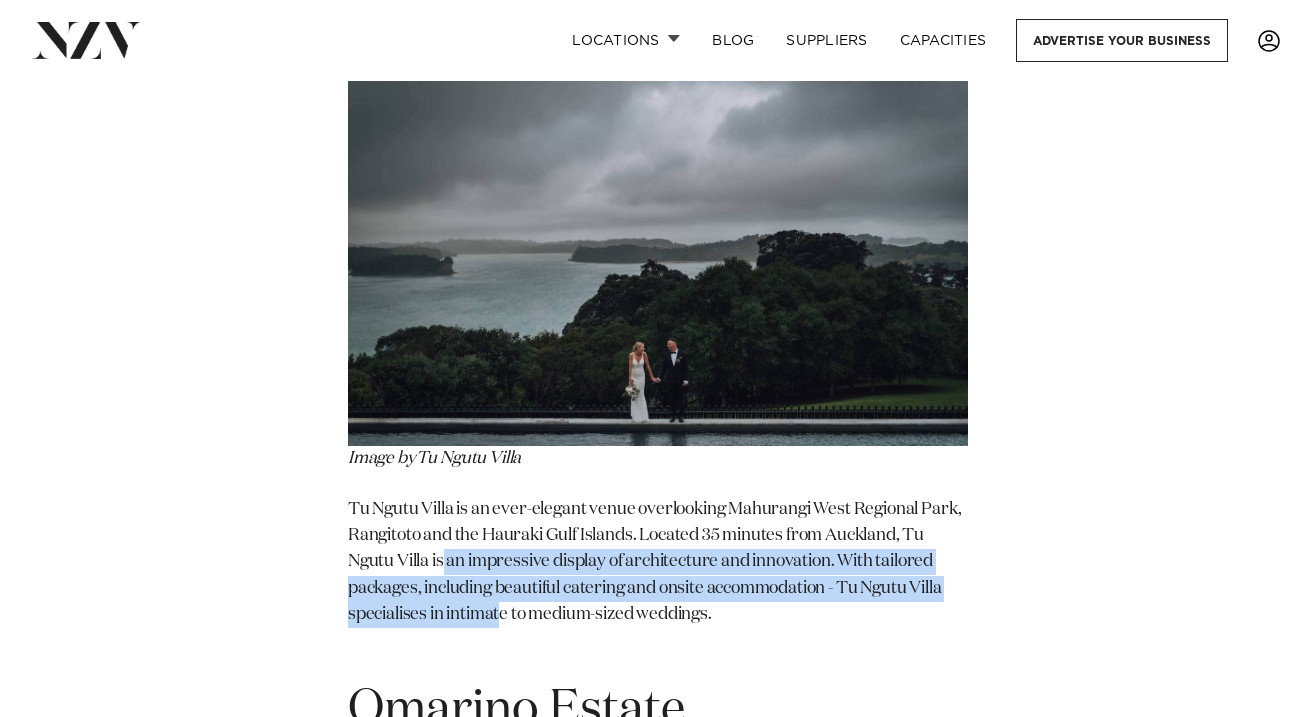 drag, startPoint x: 444, startPoint y: 563, endPoint x: 505, endPoint y: 610, distance: 77.00649 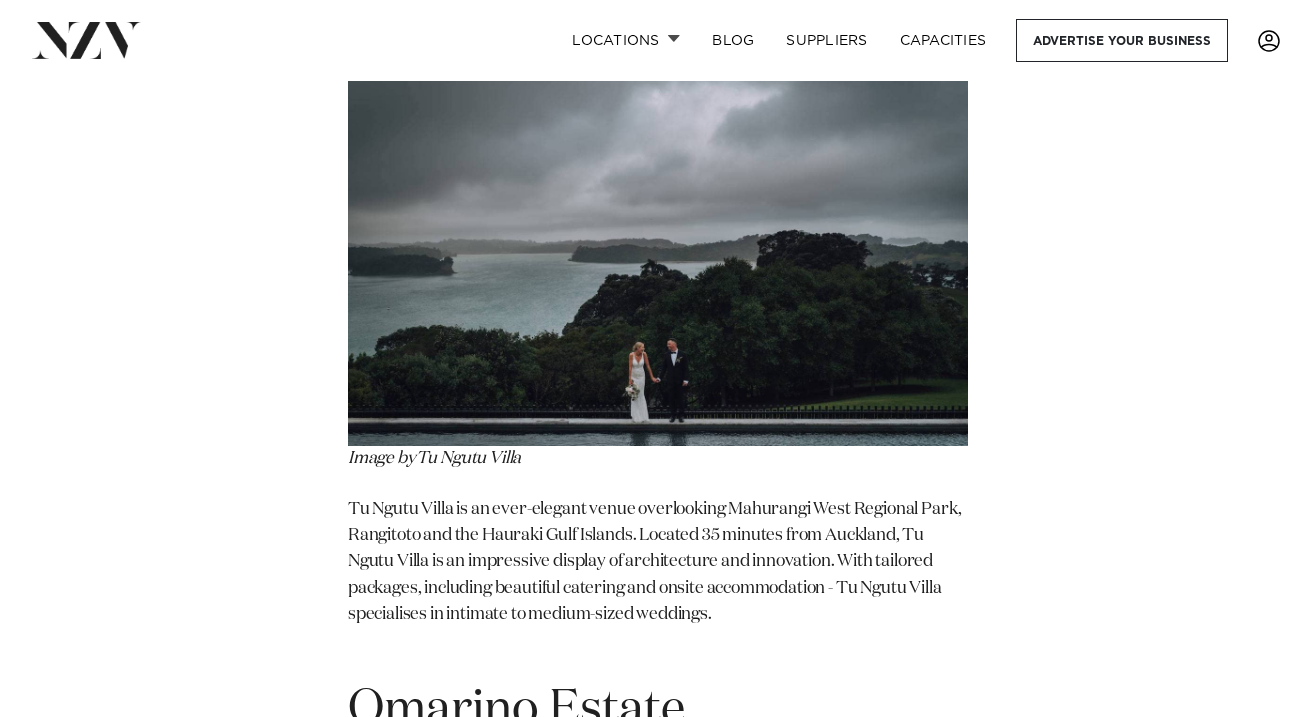 click on "Tu Ngutu Villa is an ever-elegant venue overlooking Mahurangi West Regional Park, Rangitoto and the Hauraki Gulf Islands. Located 35 minutes from Auckland, Tu Ngutu Villa is an impressive display of architecture and innovation. With tailored packages, including beautiful catering and onsite accommodation - Tu Ngutu Villa specialises in intimate to medium-sized weddings." at bounding box center [658, 576] 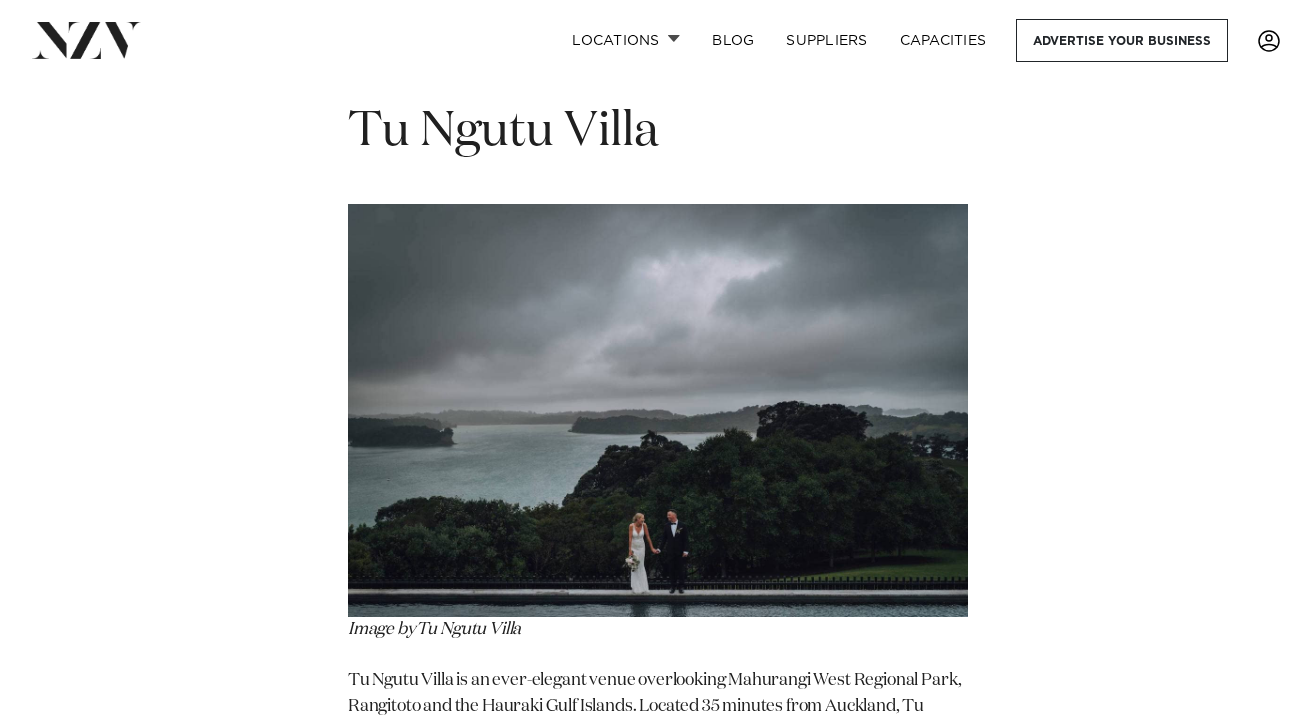 scroll, scrollTop: 31555, scrollLeft: 0, axis: vertical 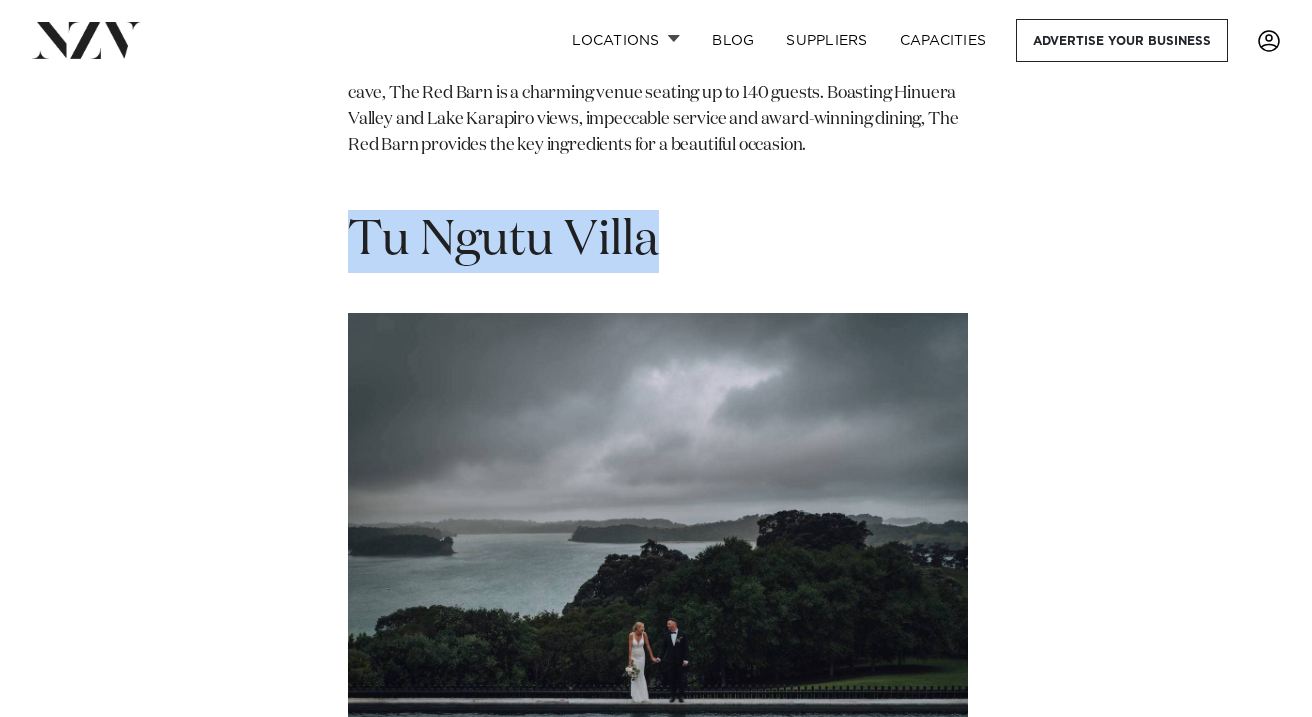 drag, startPoint x: 359, startPoint y: 248, endPoint x: 668, endPoint y: 245, distance: 309.01456 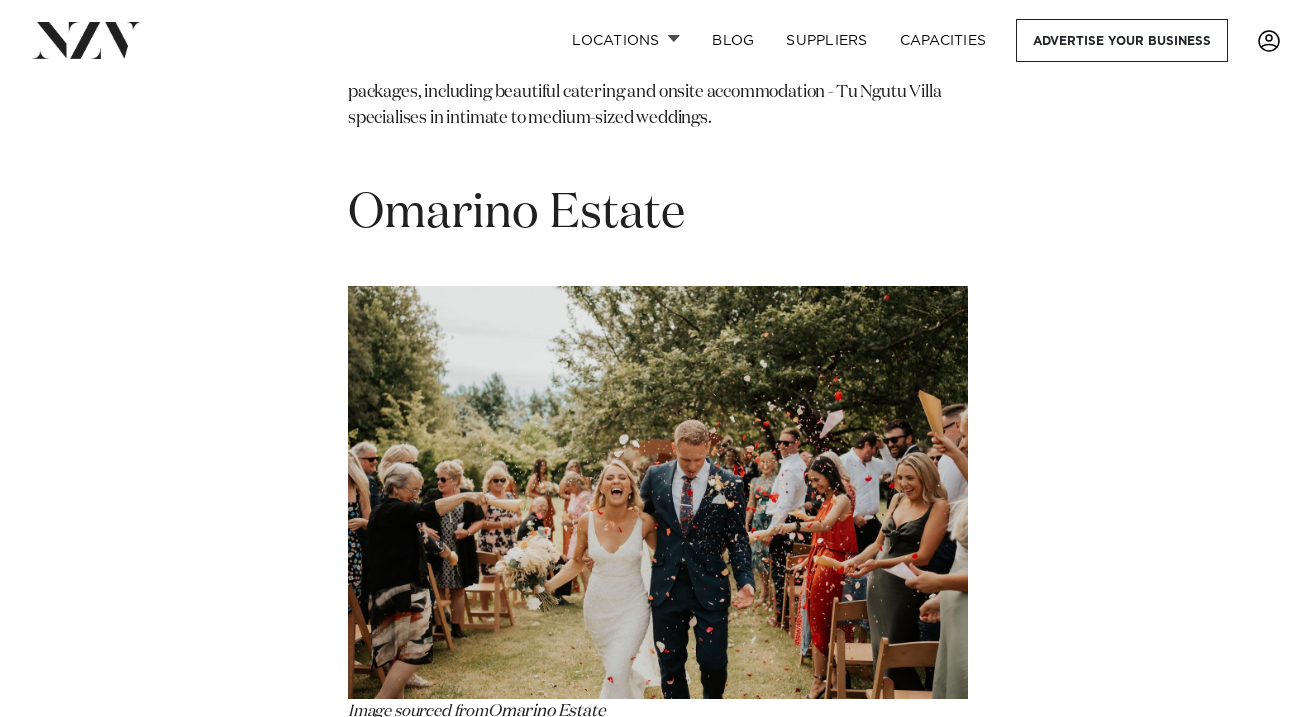 scroll, scrollTop: 32292, scrollLeft: 0, axis: vertical 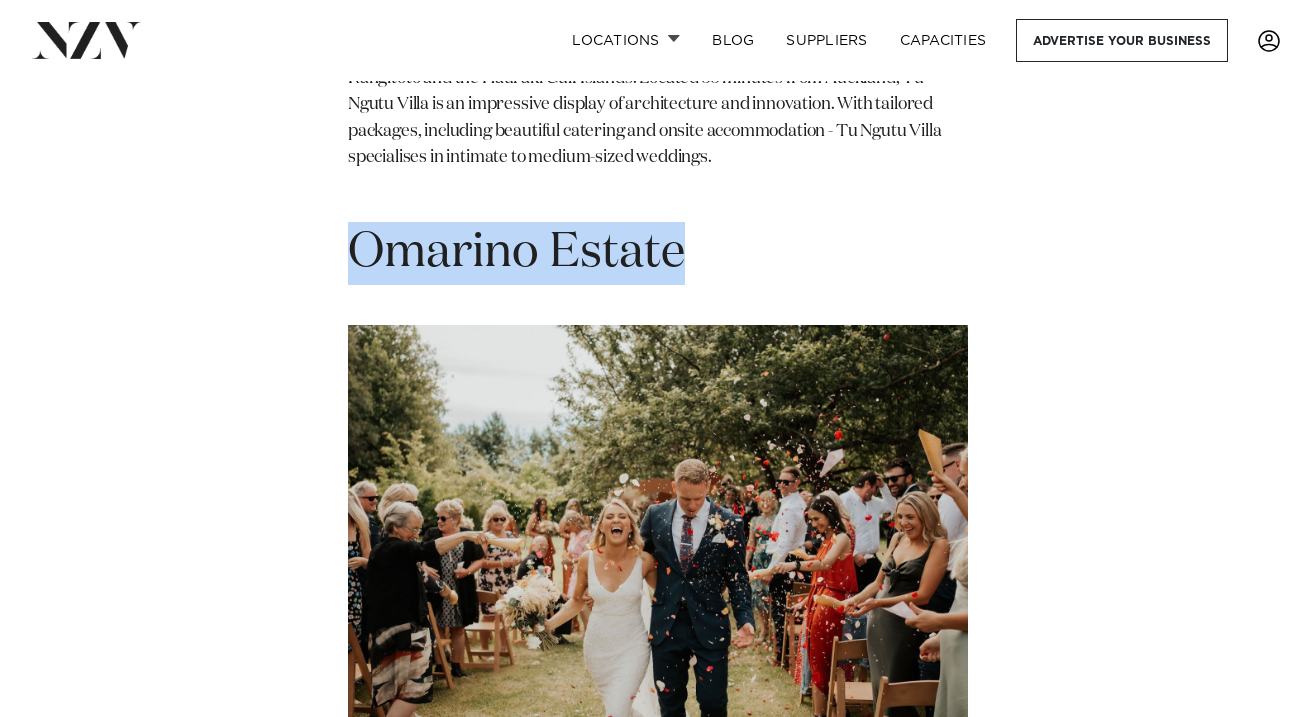 drag, startPoint x: 350, startPoint y: 246, endPoint x: 764, endPoint y: 241, distance: 414.03018 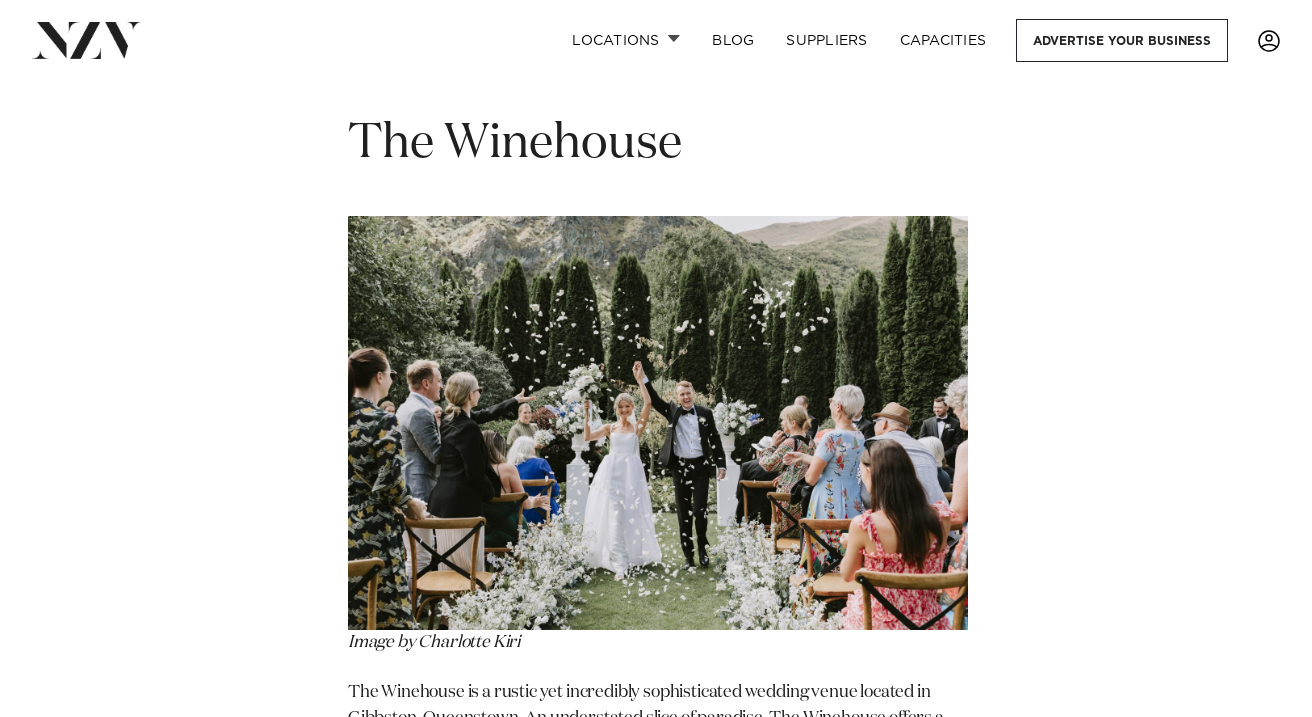 scroll, scrollTop: 33824, scrollLeft: 0, axis: vertical 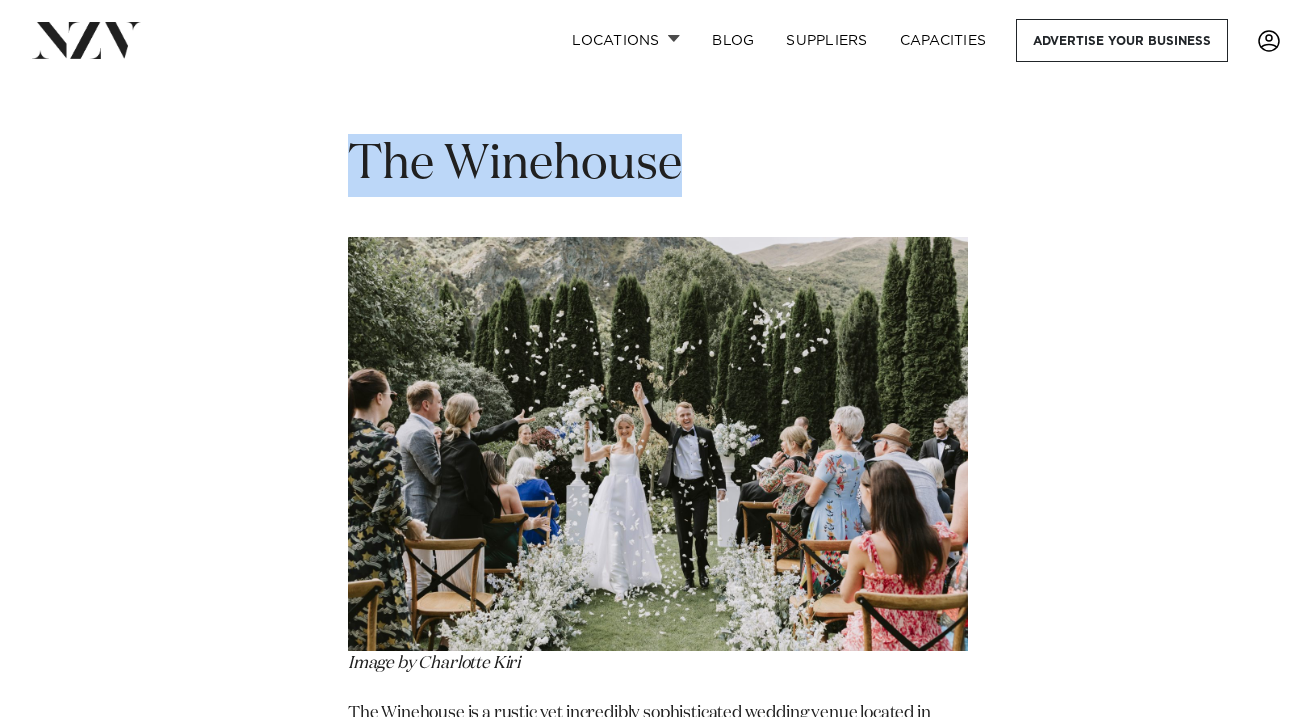 drag, startPoint x: 357, startPoint y: 158, endPoint x: 720, endPoint y: 161, distance: 363.0124 